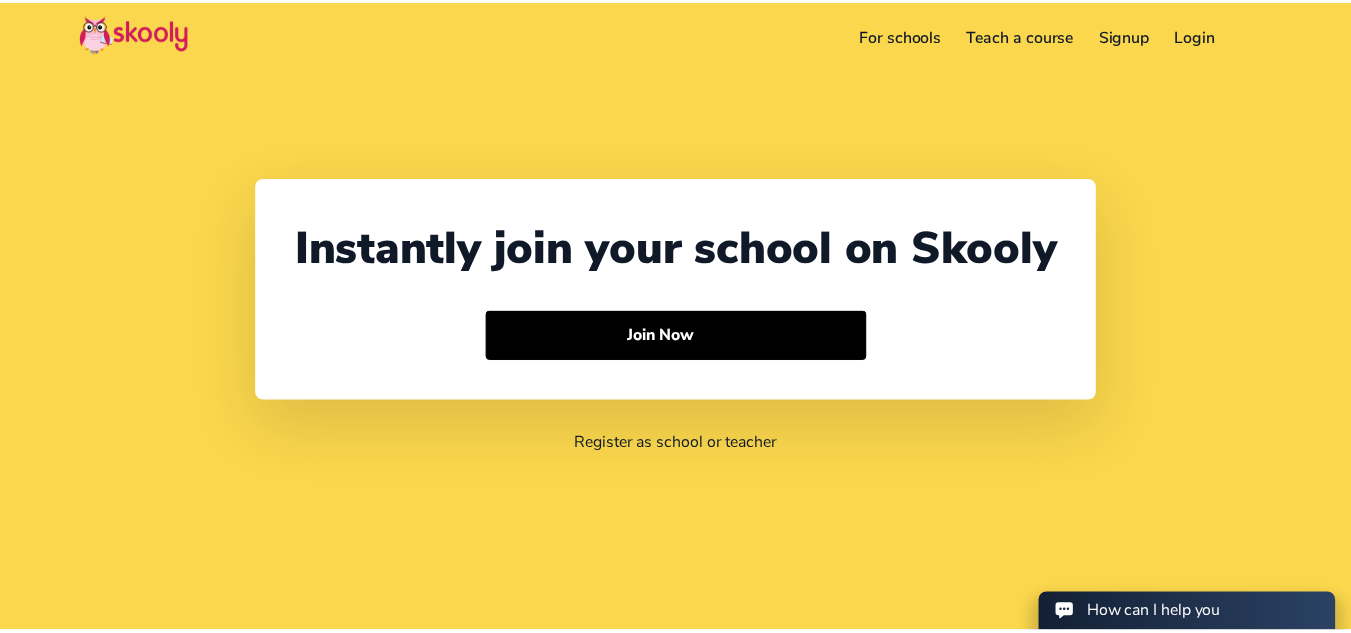 scroll, scrollTop: 0, scrollLeft: 0, axis: both 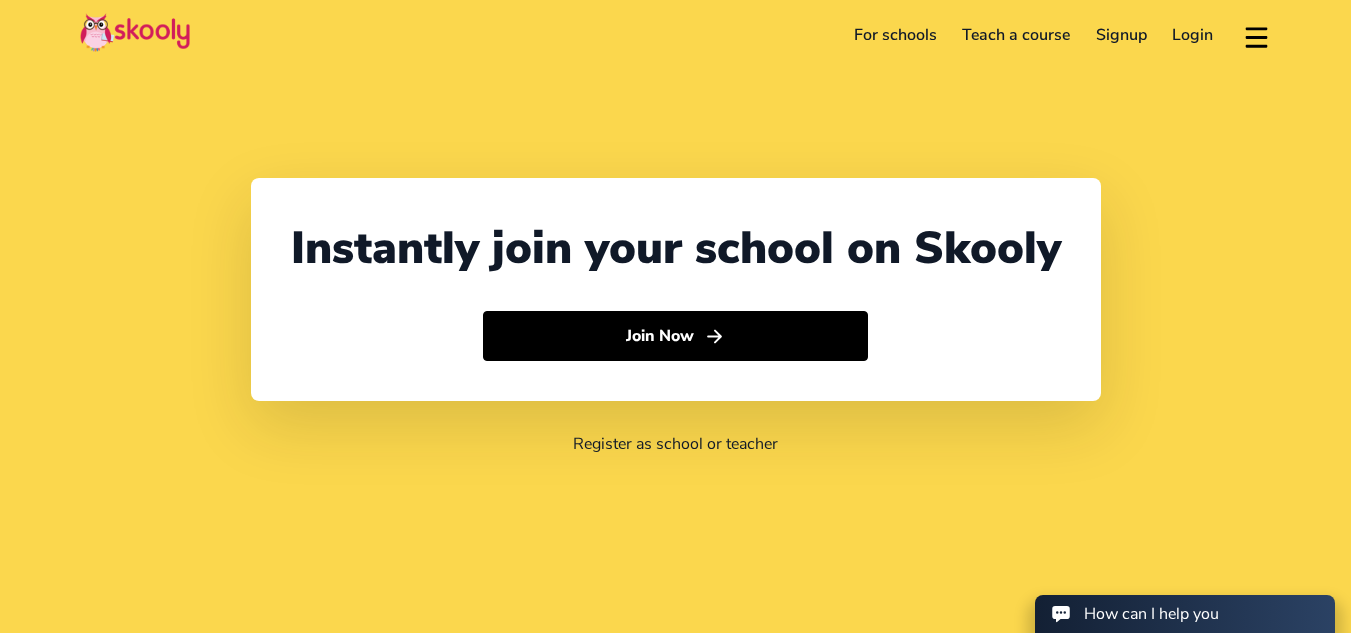 select on "971" 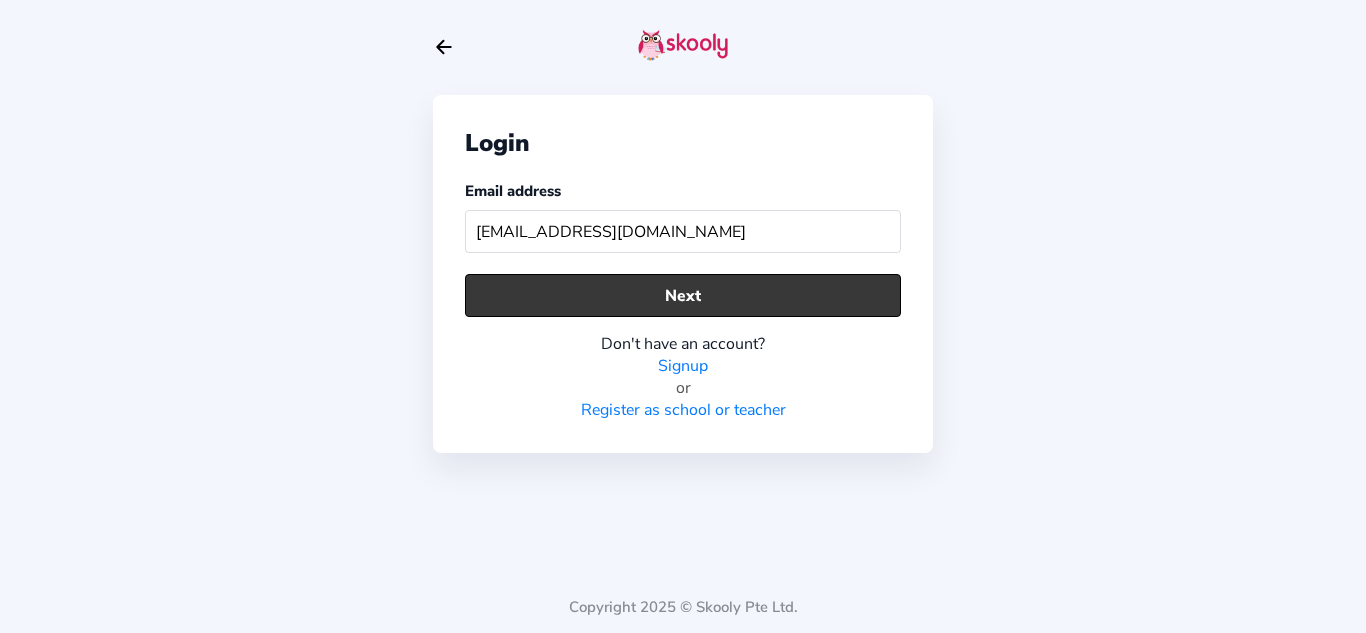 type on "shreya.sawant16@gmail.com" 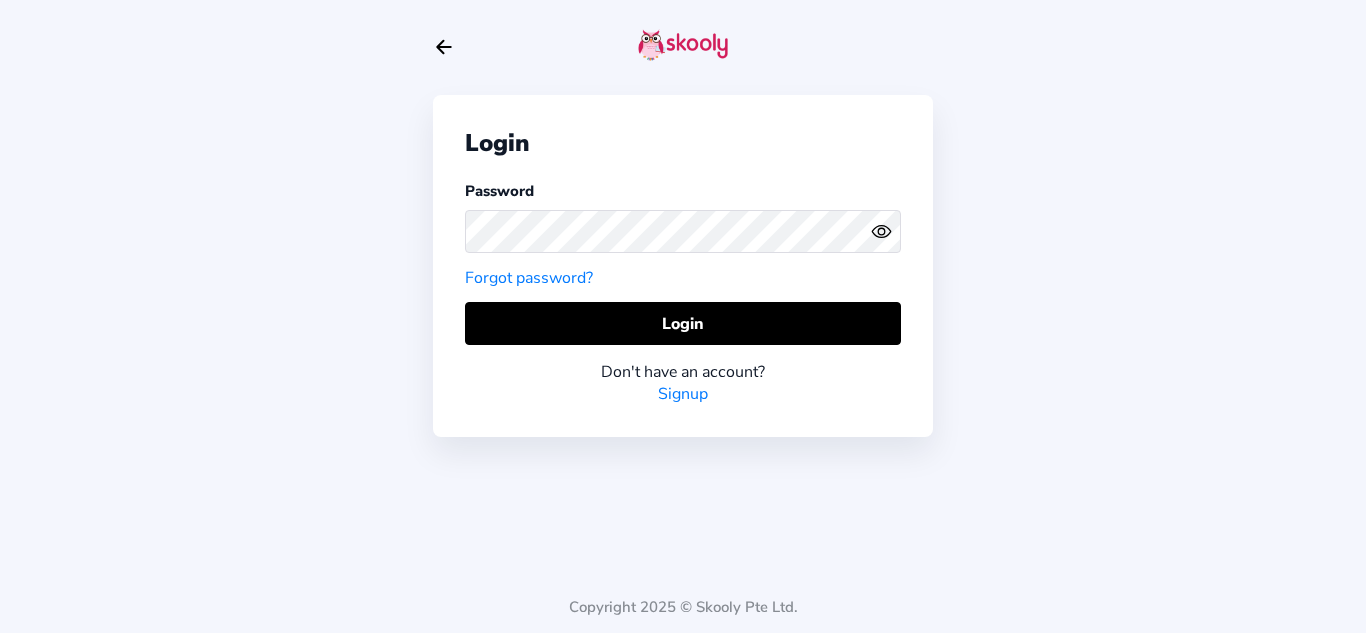 click on "Forgot password?" 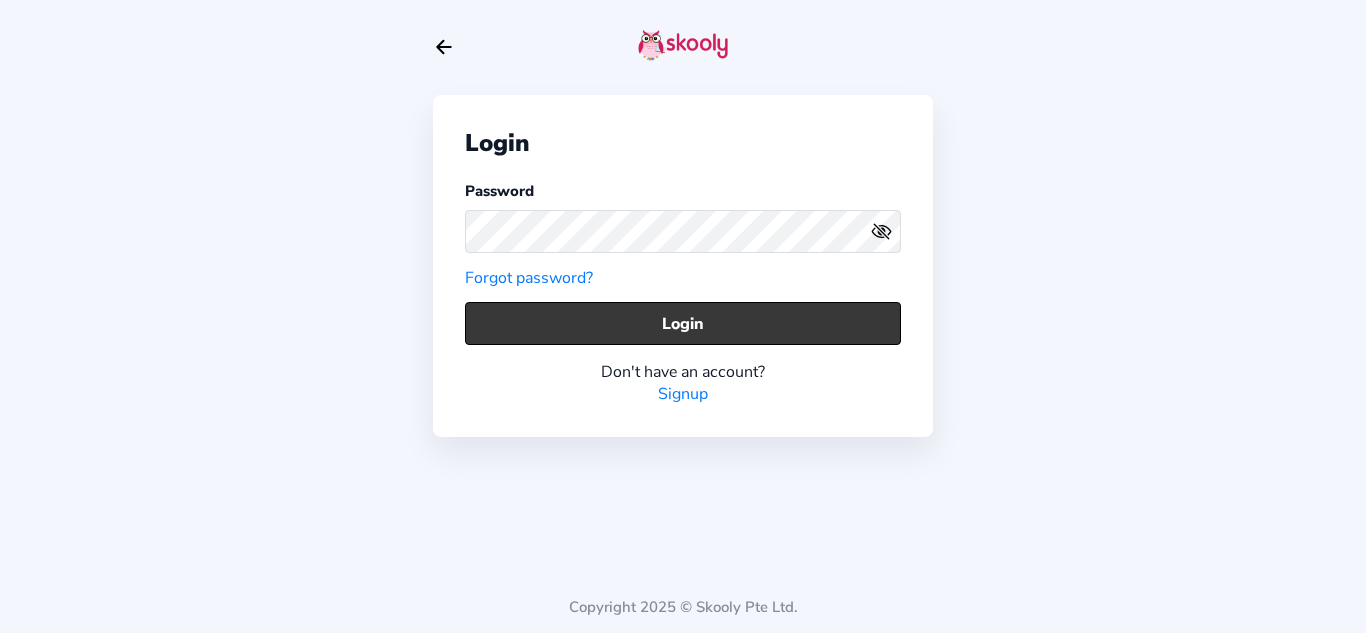 click on "Login" 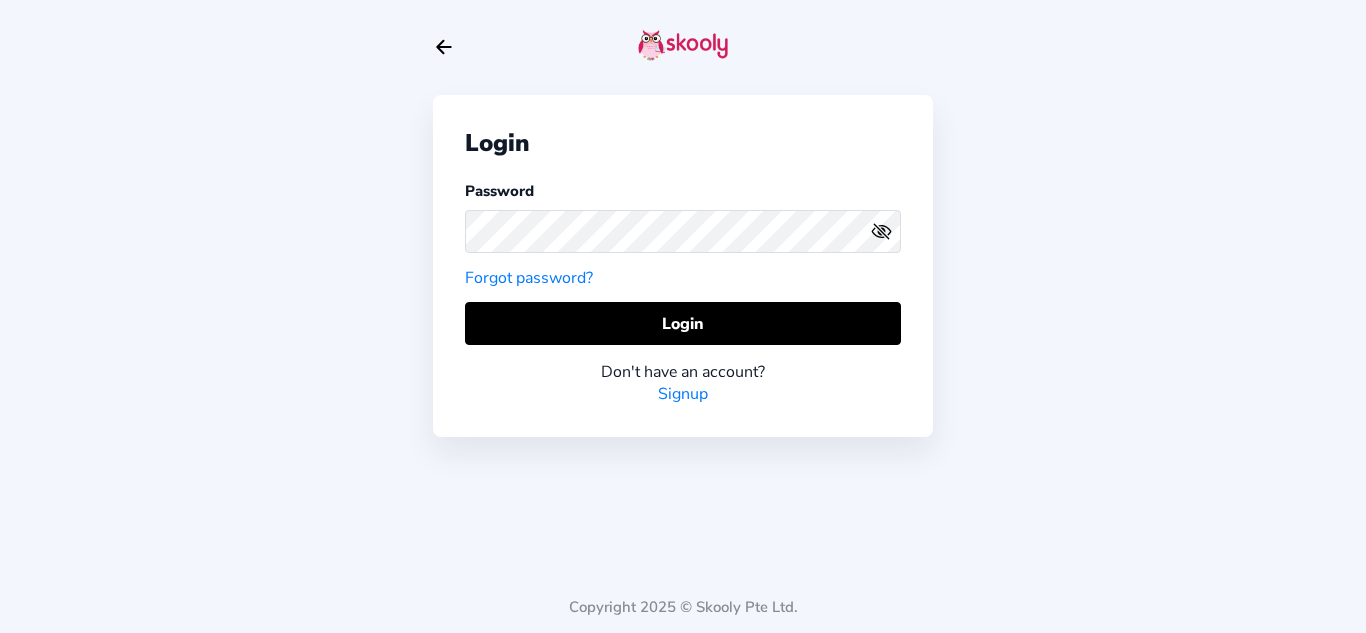 click on "Arrow Back" 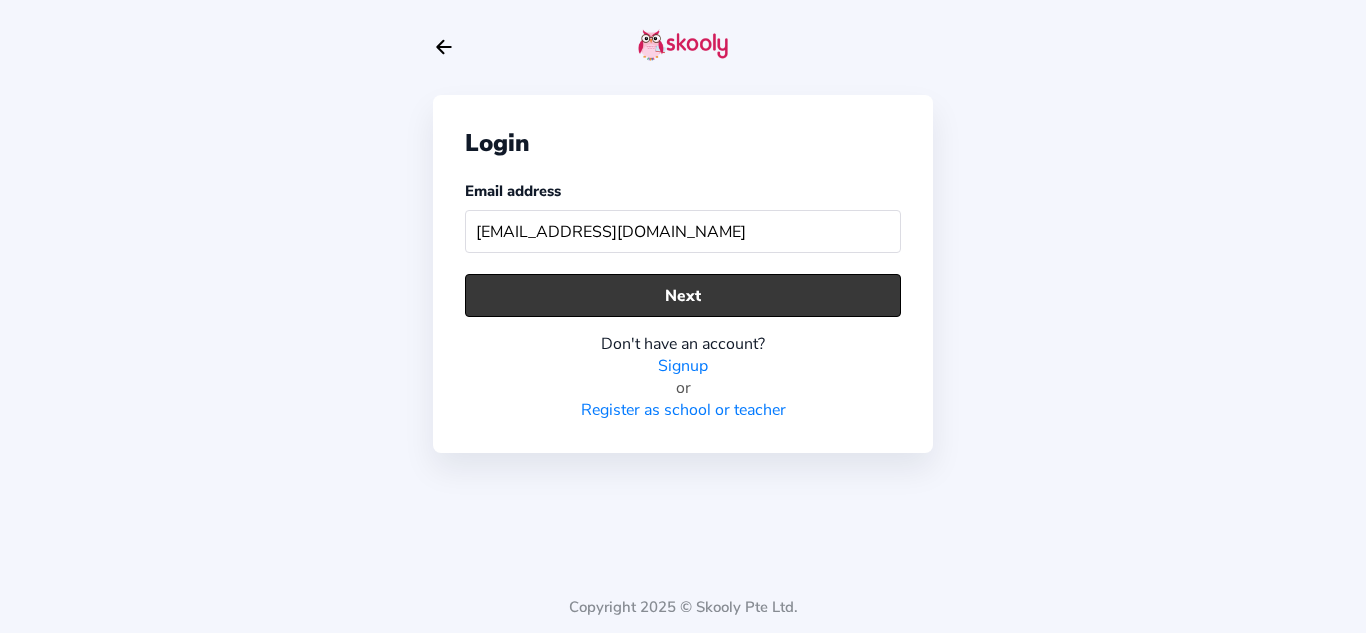 click on "Next" 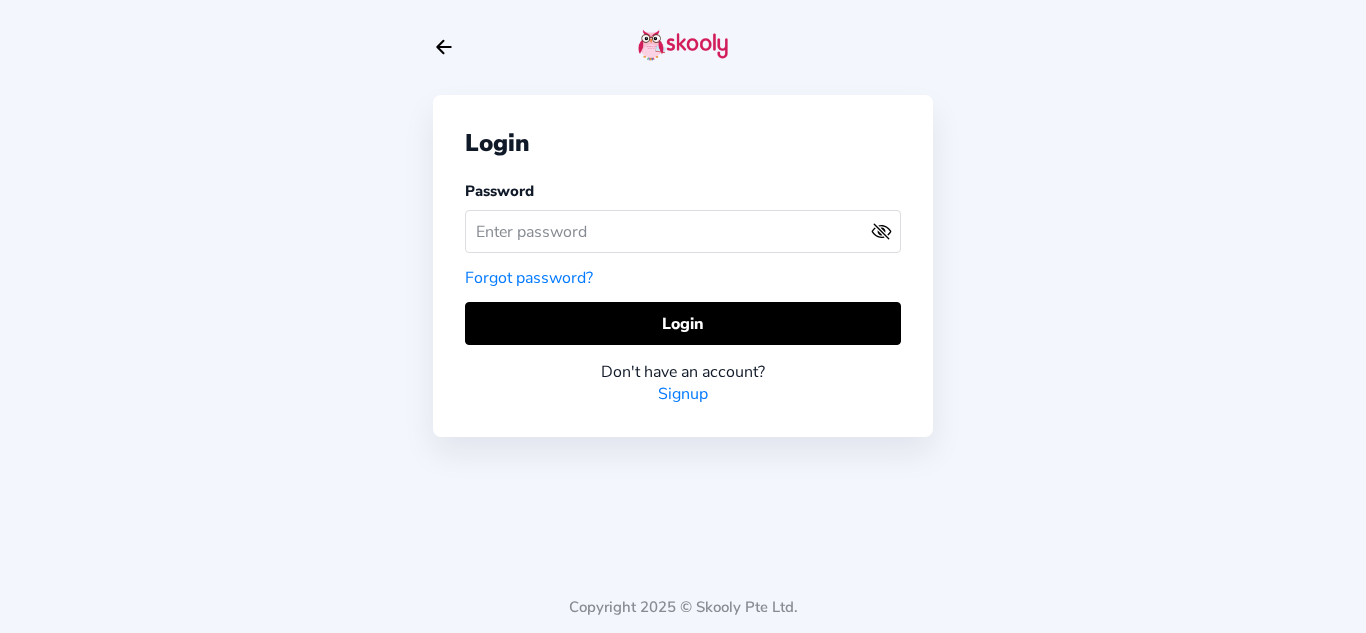 click on "Forgot password?" 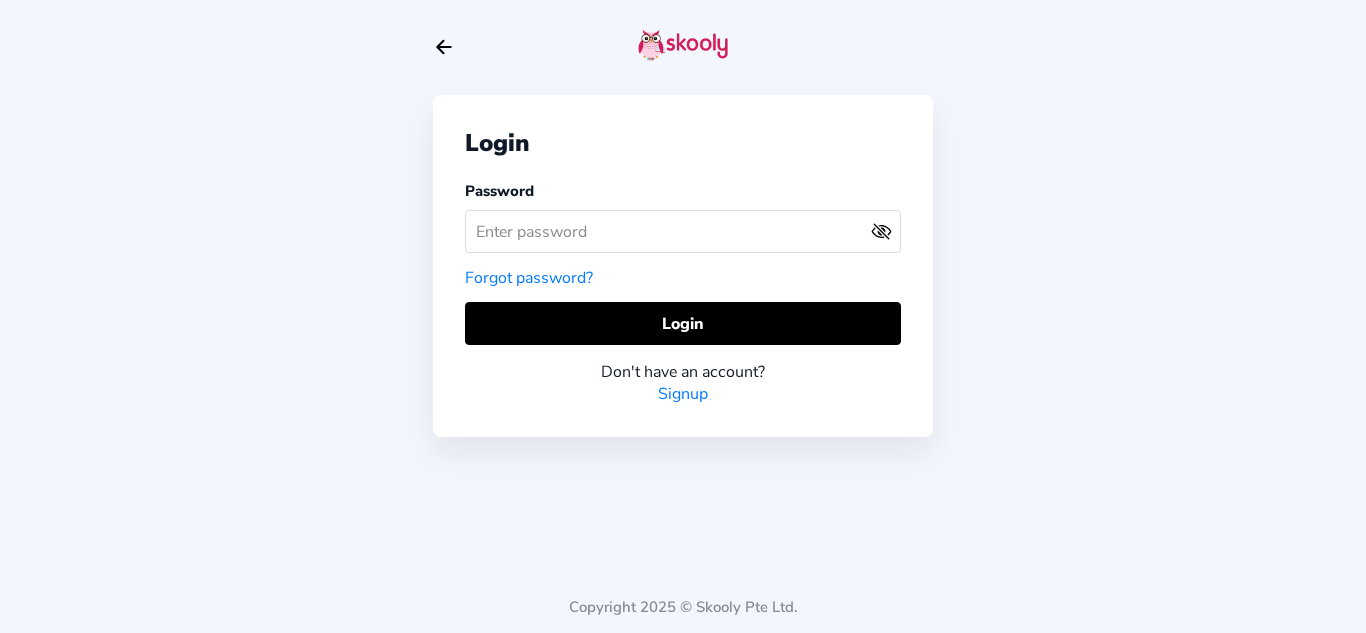 click on "Login Password Forgot password?  Login  Don't have an account? Signup" 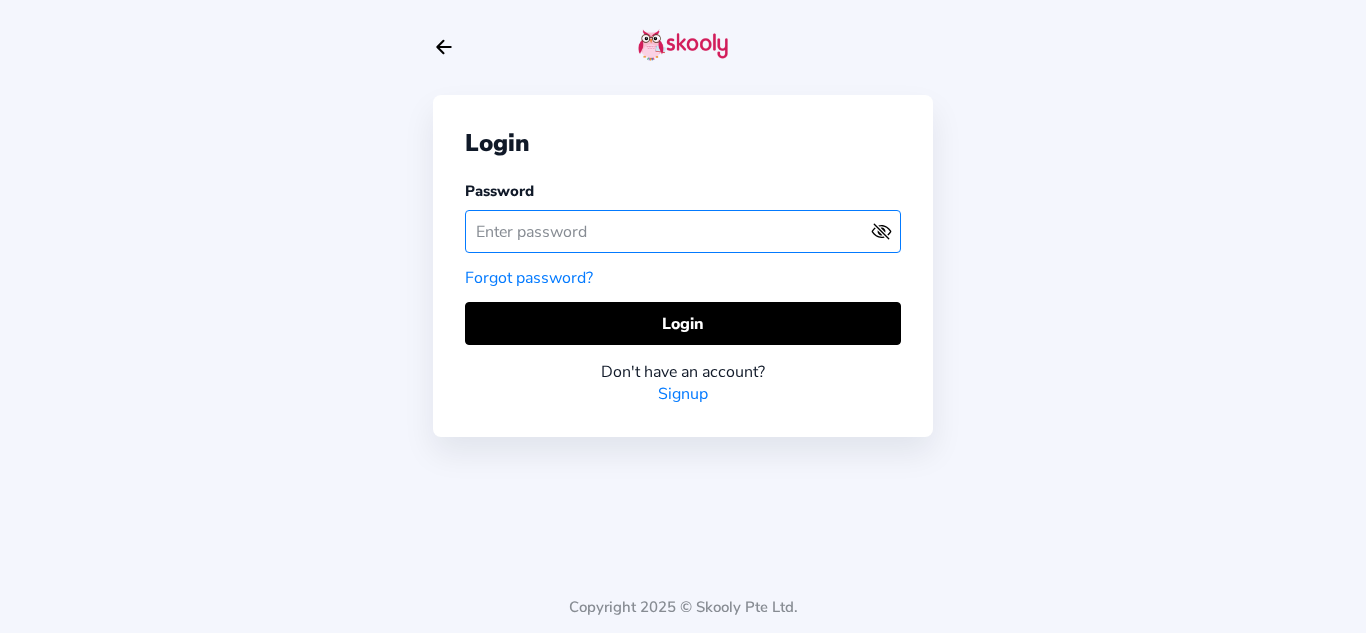 click 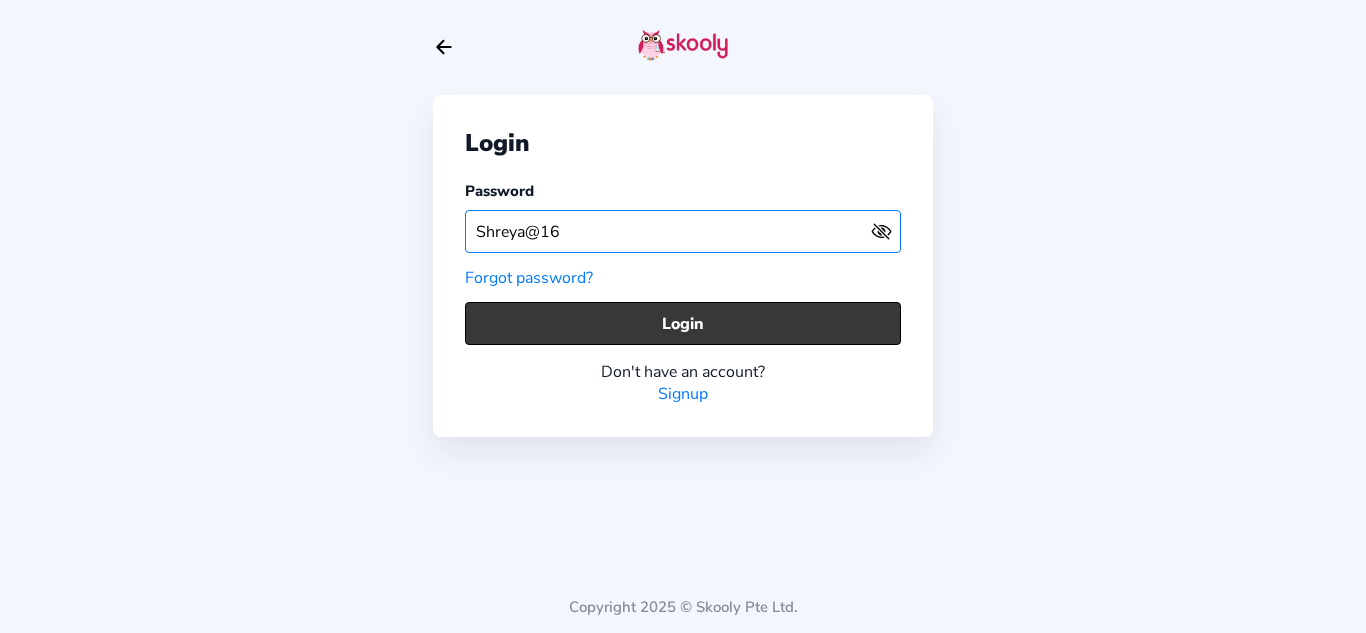 type on "Shreya@16" 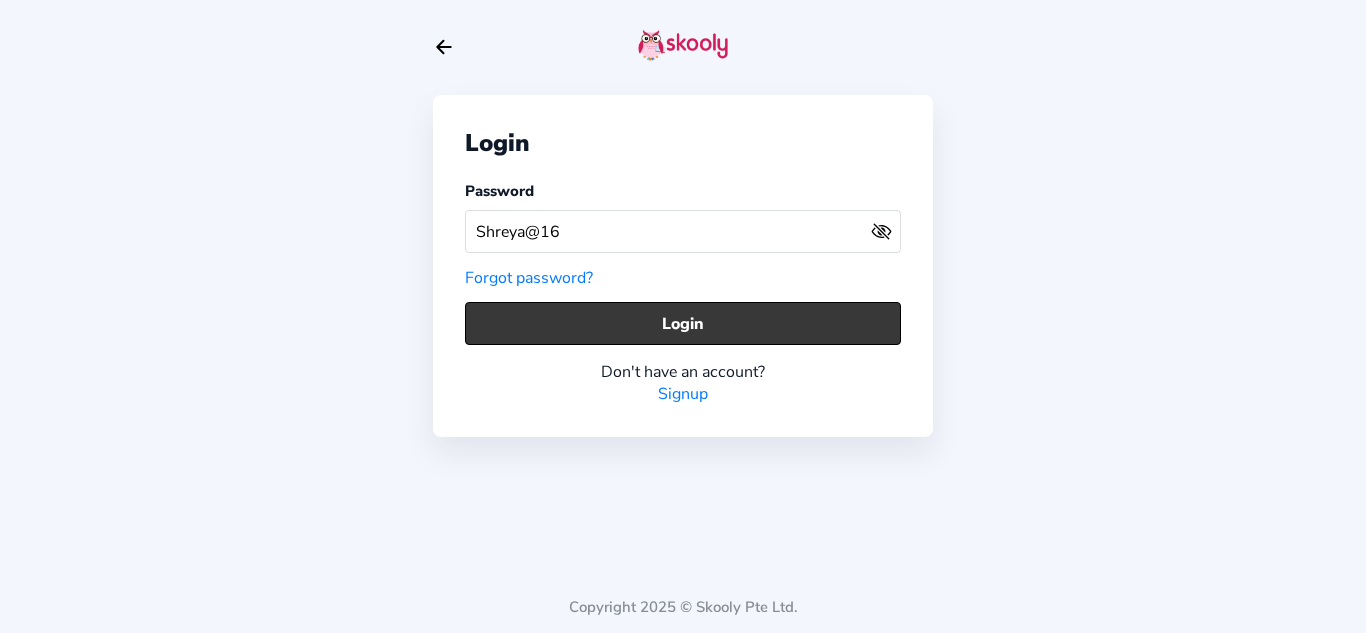 click on "Login" 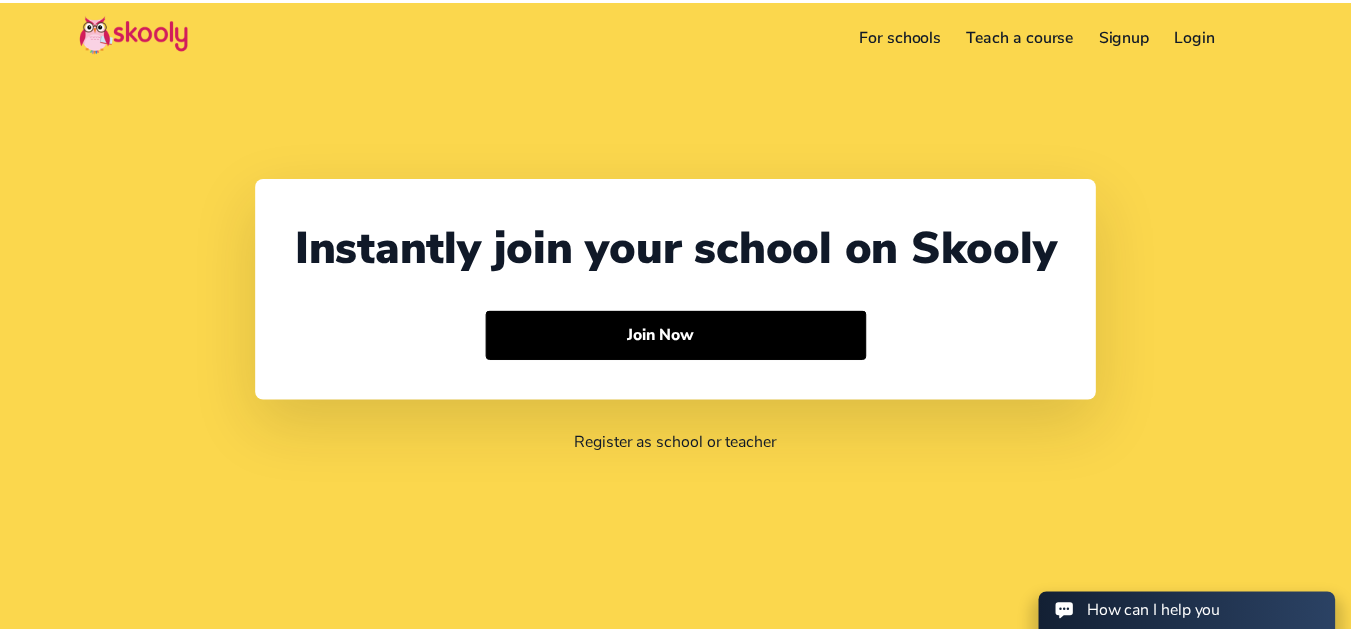 scroll, scrollTop: 0, scrollLeft: 0, axis: both 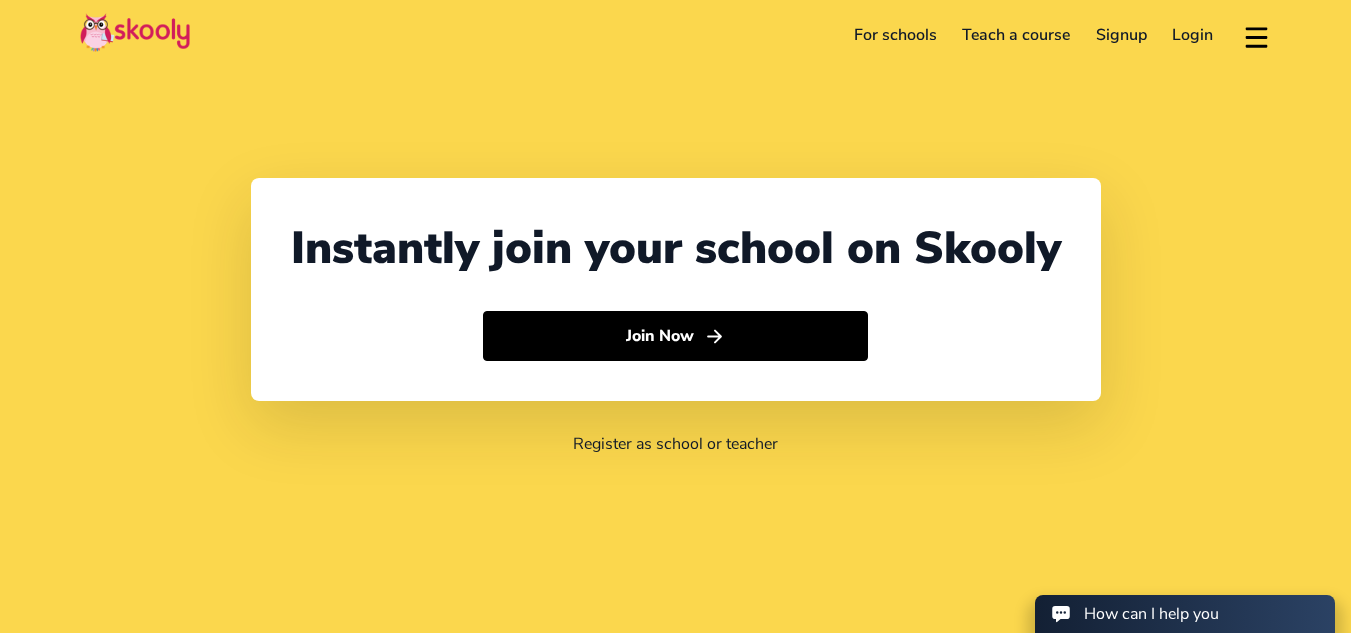 select on "971" 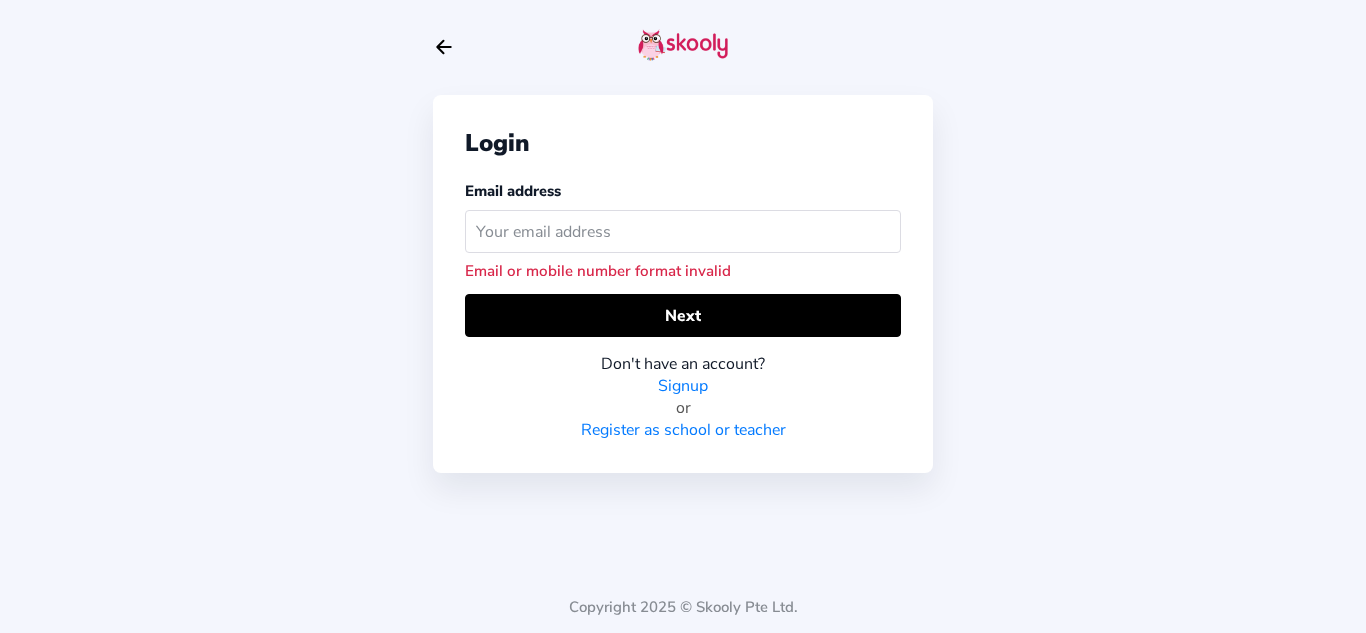 type on "S" 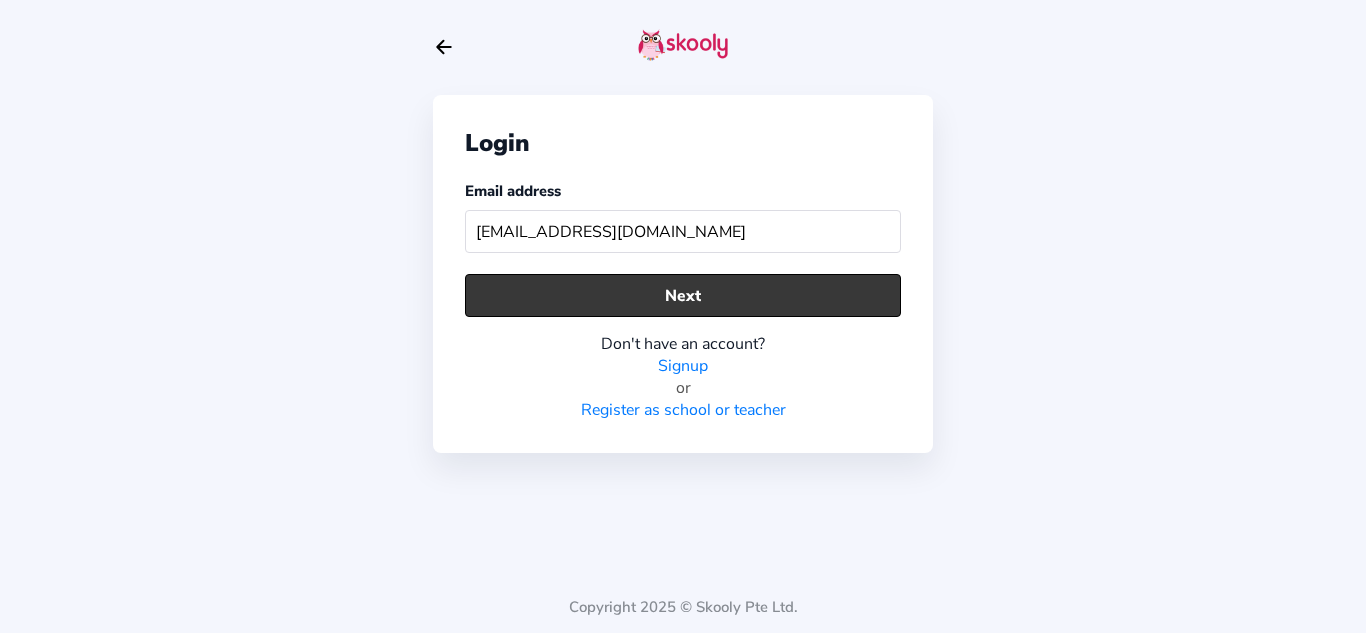 type on "shreya@elitebodyhome.com" 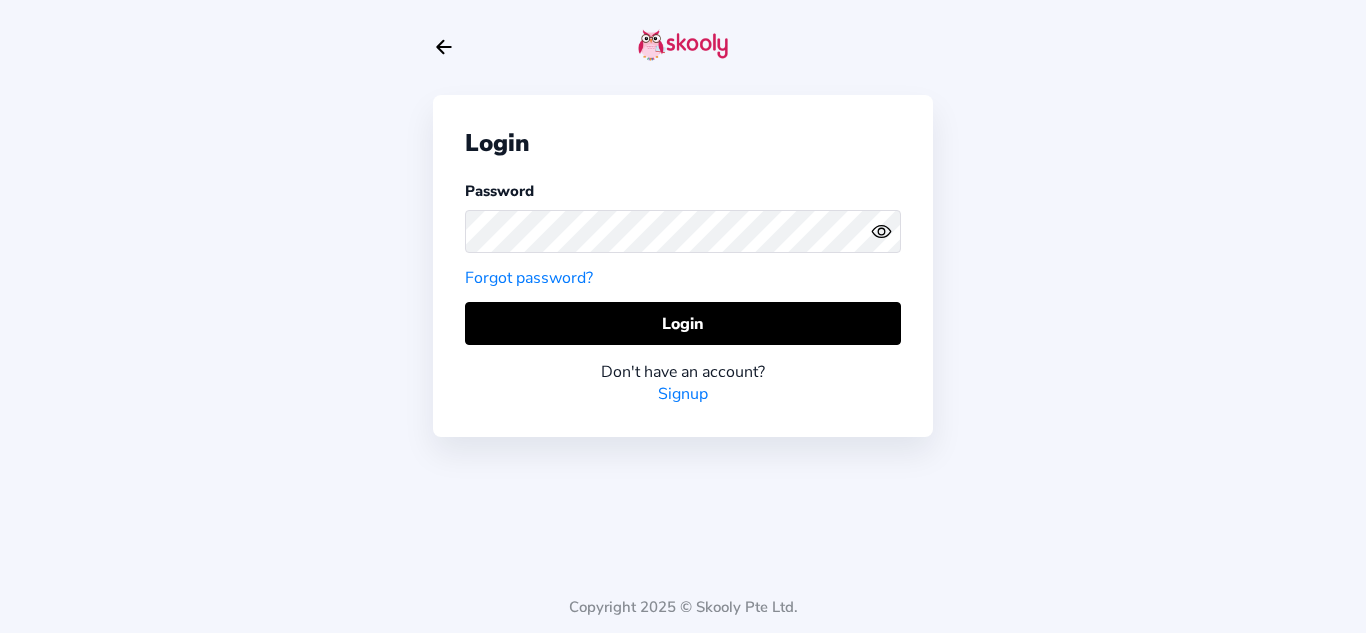 click on "Forgot password?" 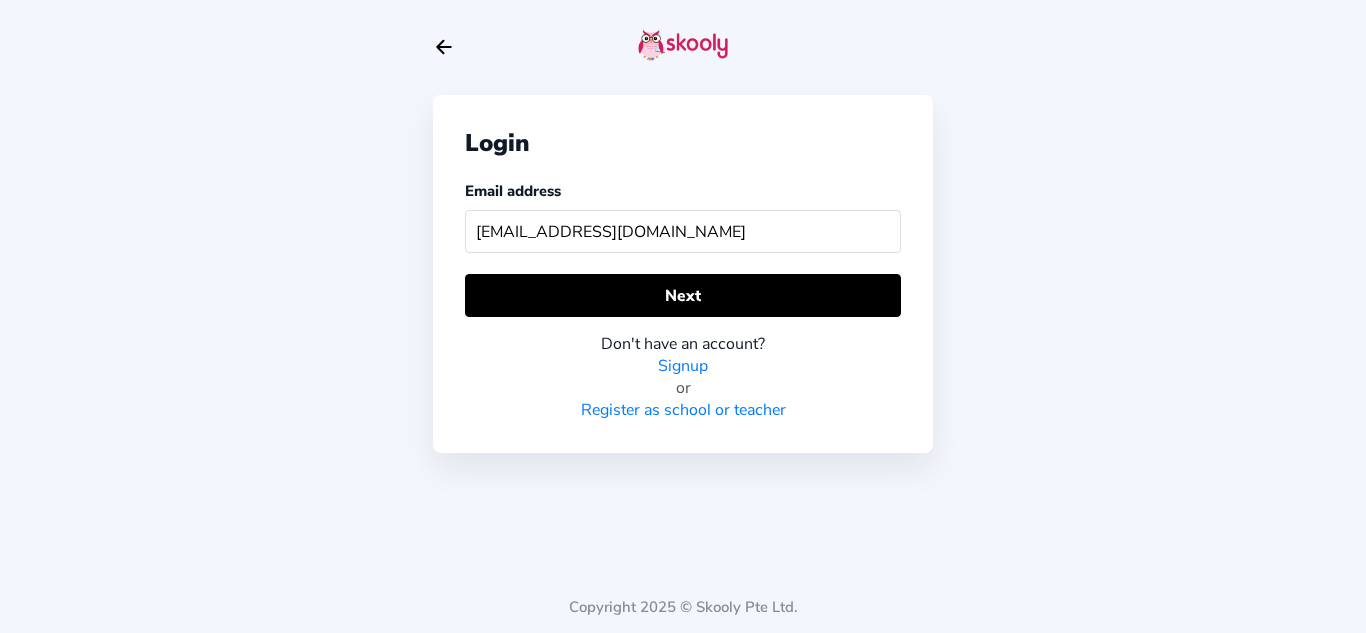 click on "Arrow Back" 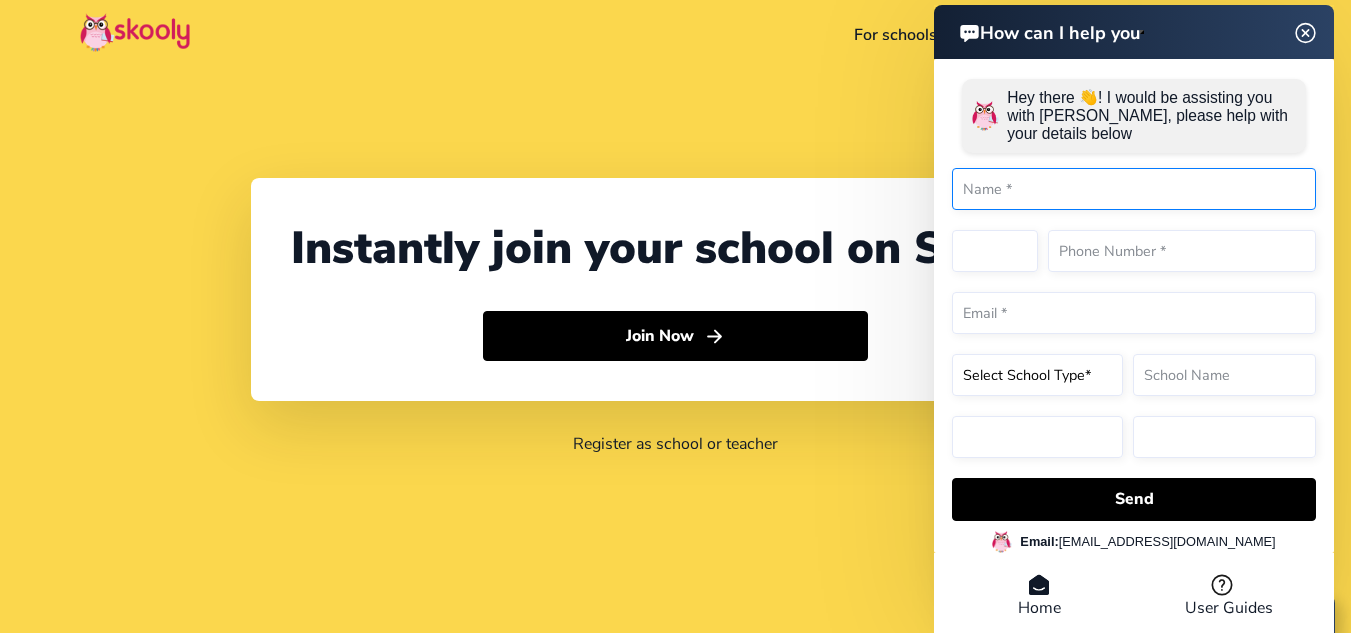 select on "971" 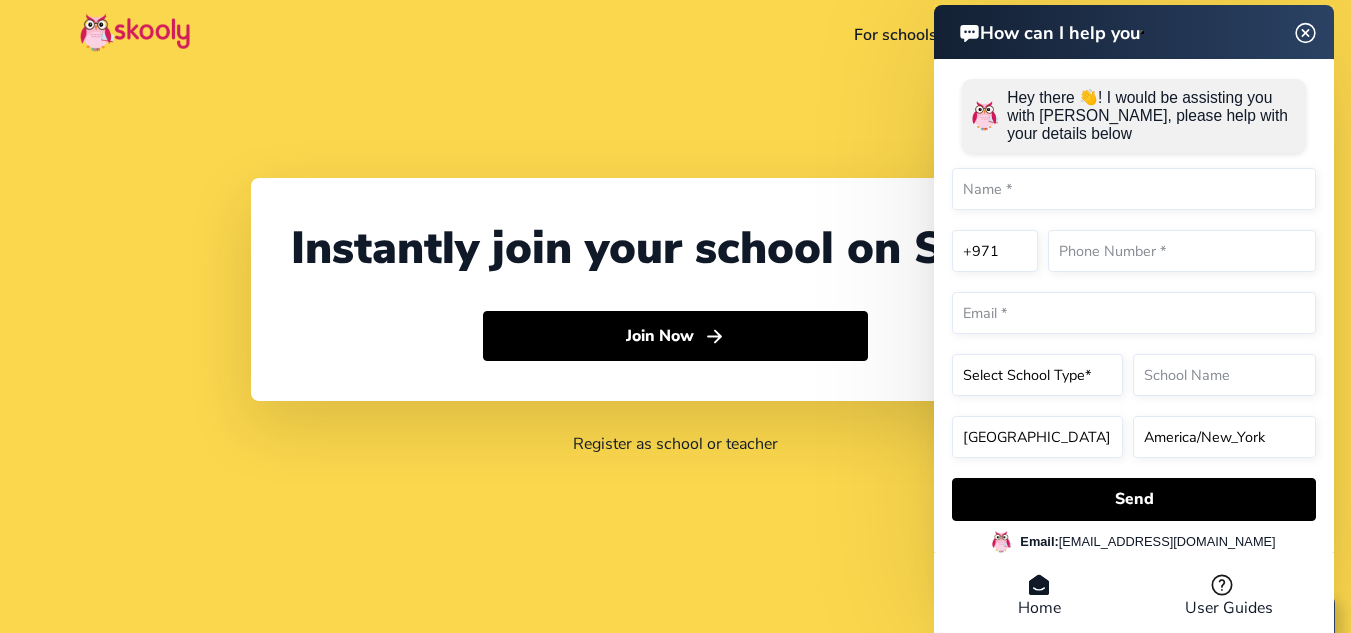 click on "How can I help you" at bounding box center [1134, 32] 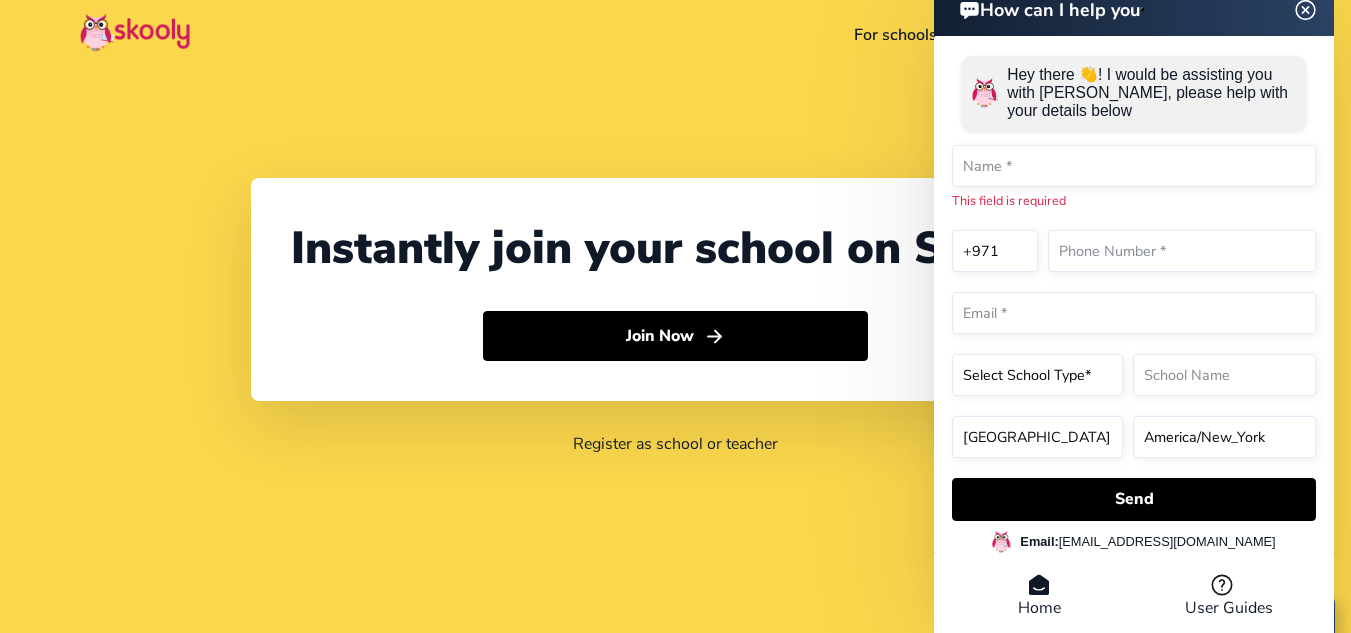 click at bounding box center (1306, 9) 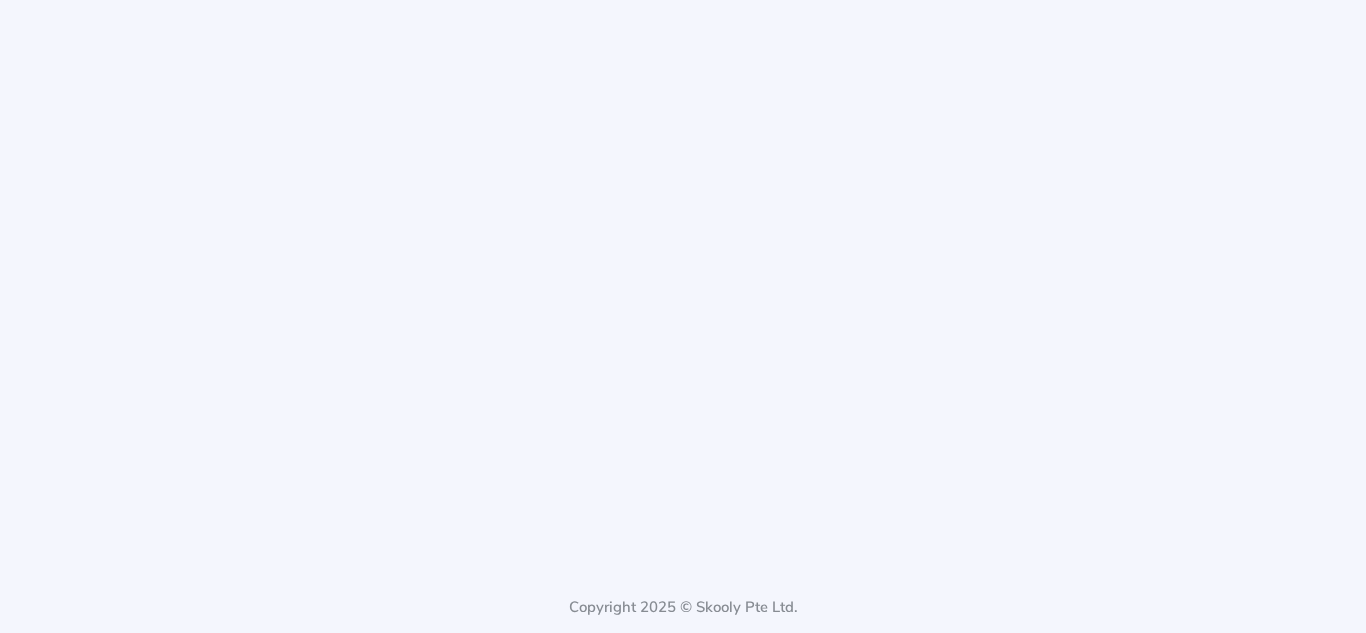 scroll, scrollTop: 0, scrollLeft: 0, axis: both 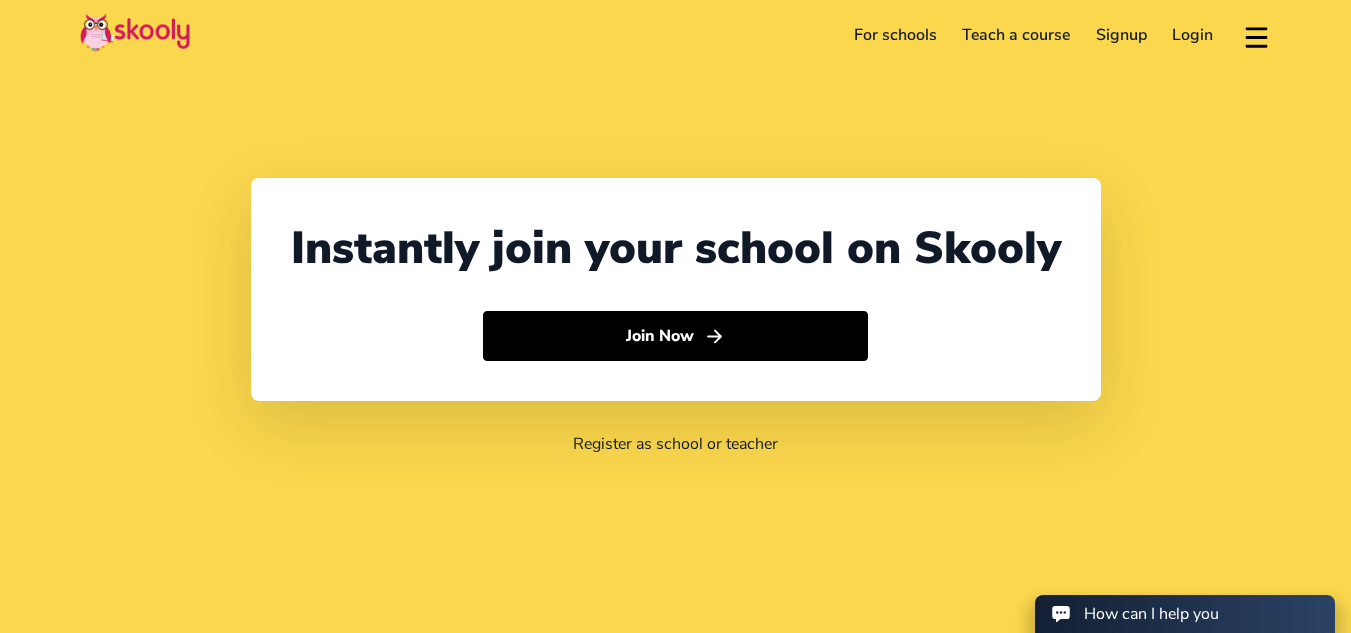 select on "971" 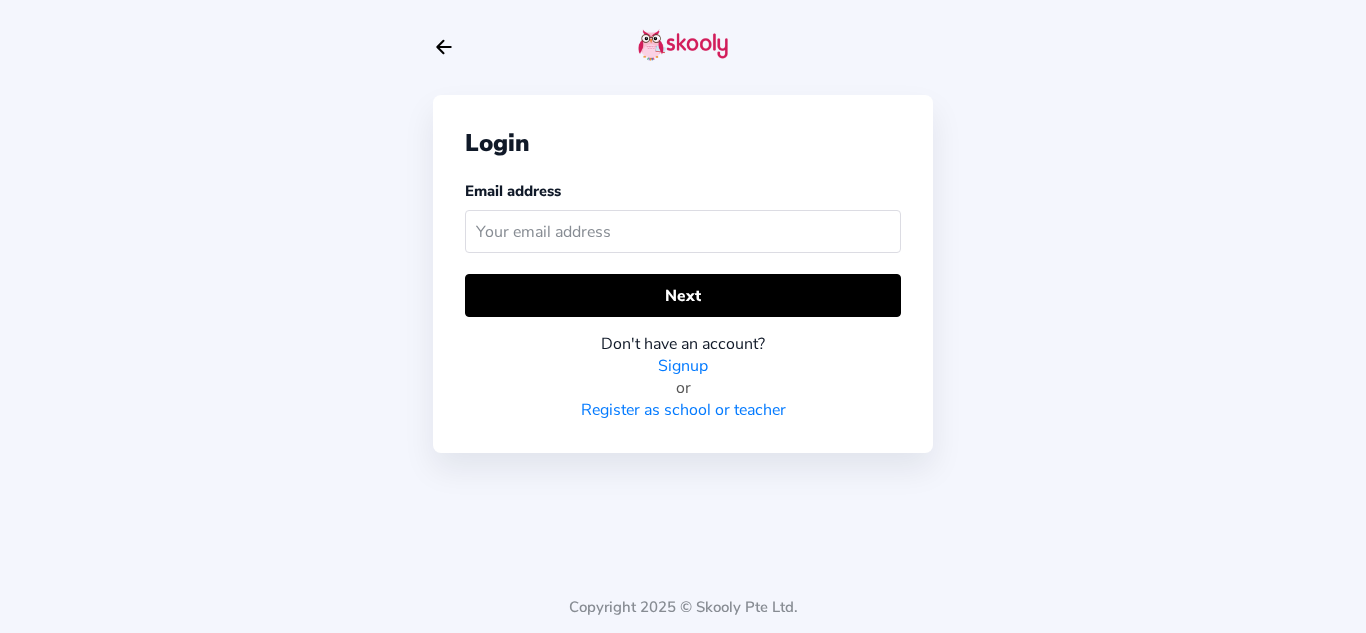 click 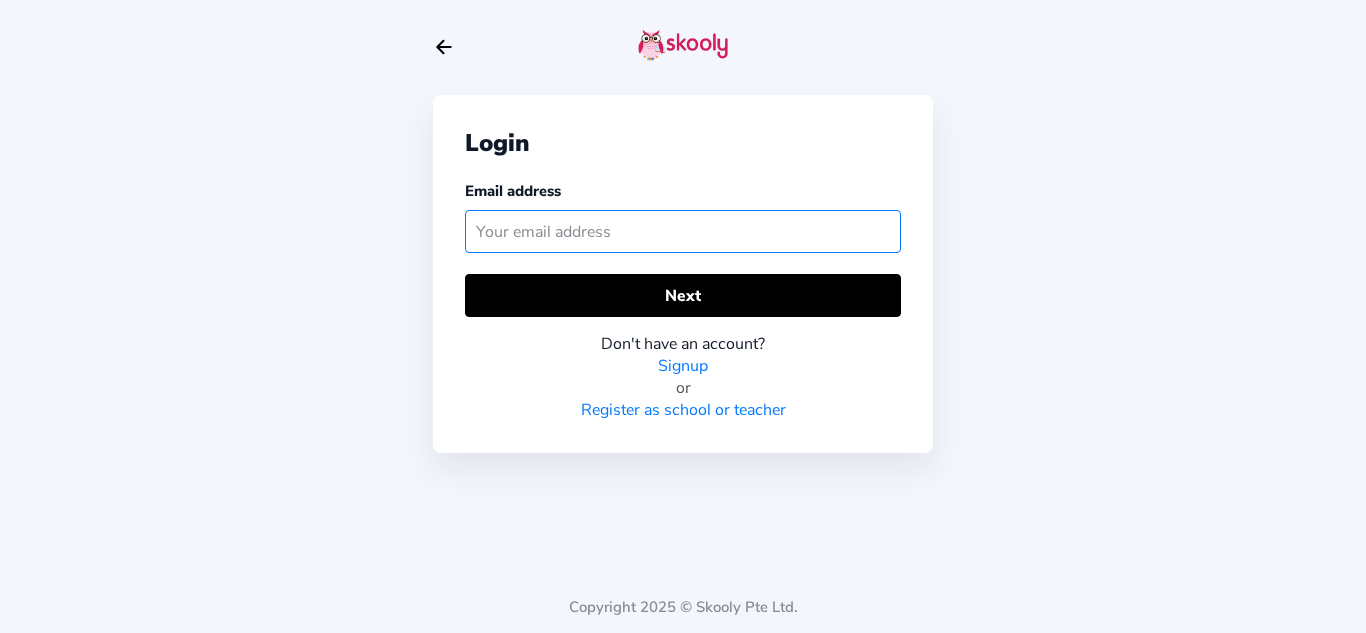 paste on "https://www.google.com/support/accounts/bin/answer.py?answer=181692" 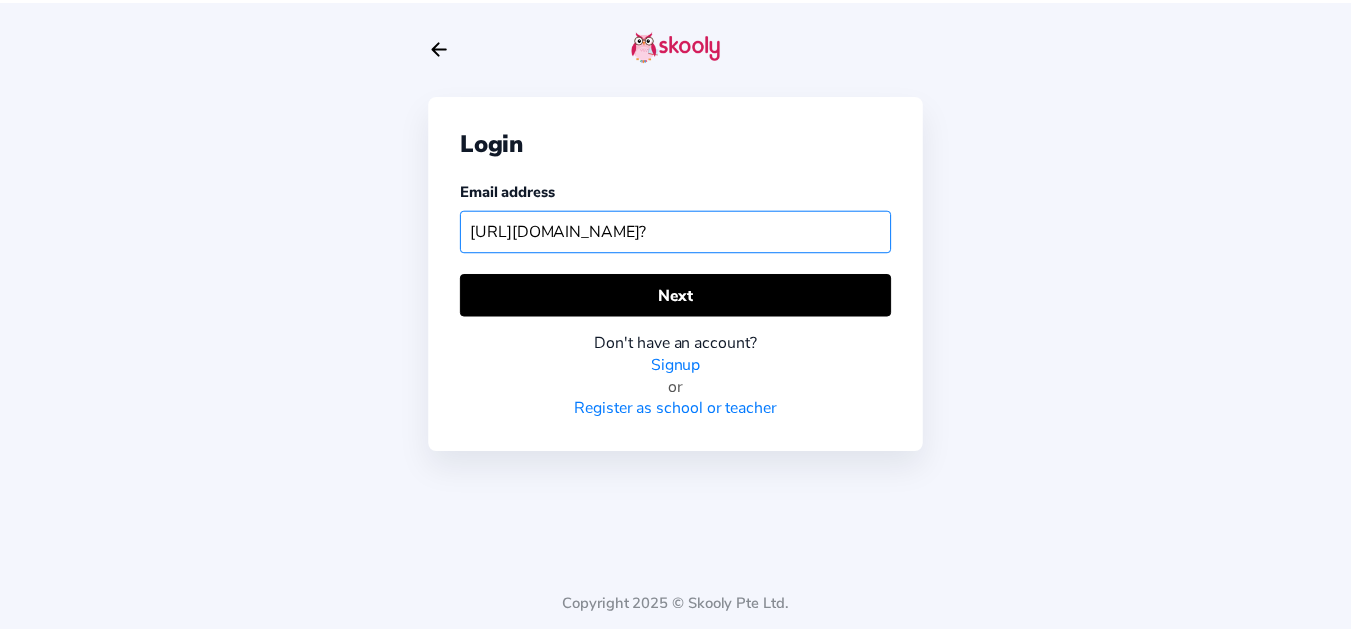 scroll, scrollTop: 0, scrollLeft: 0, axis: both 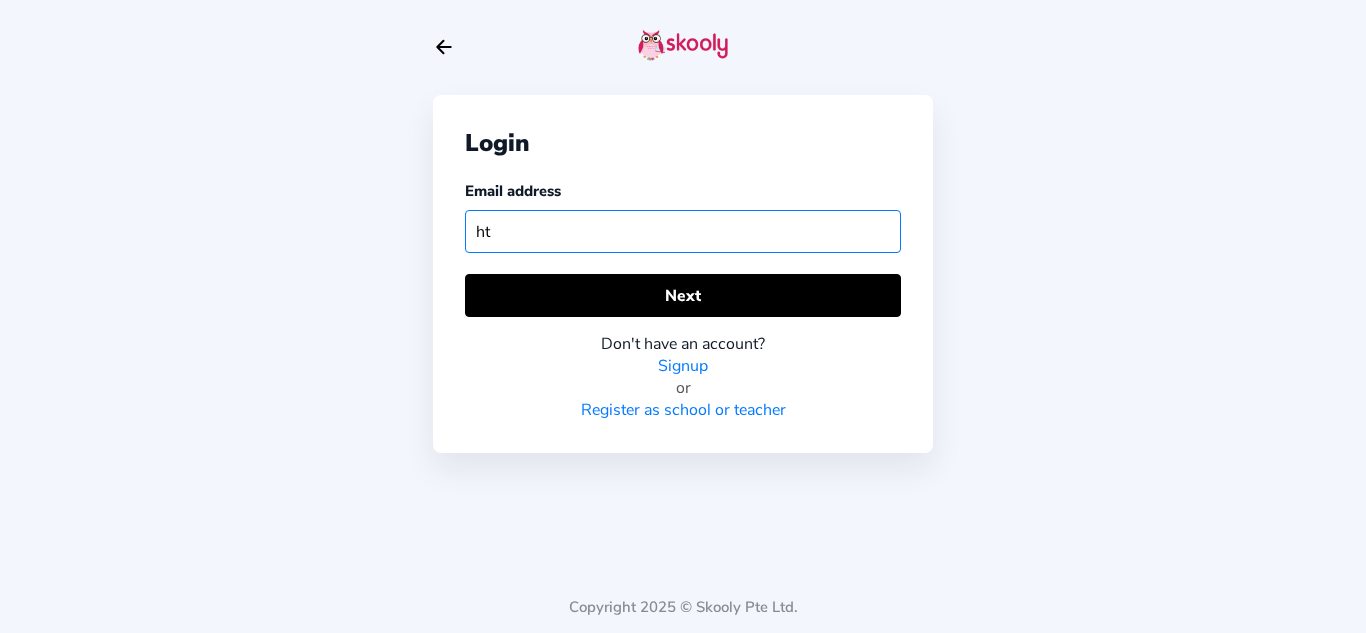 type on "h" 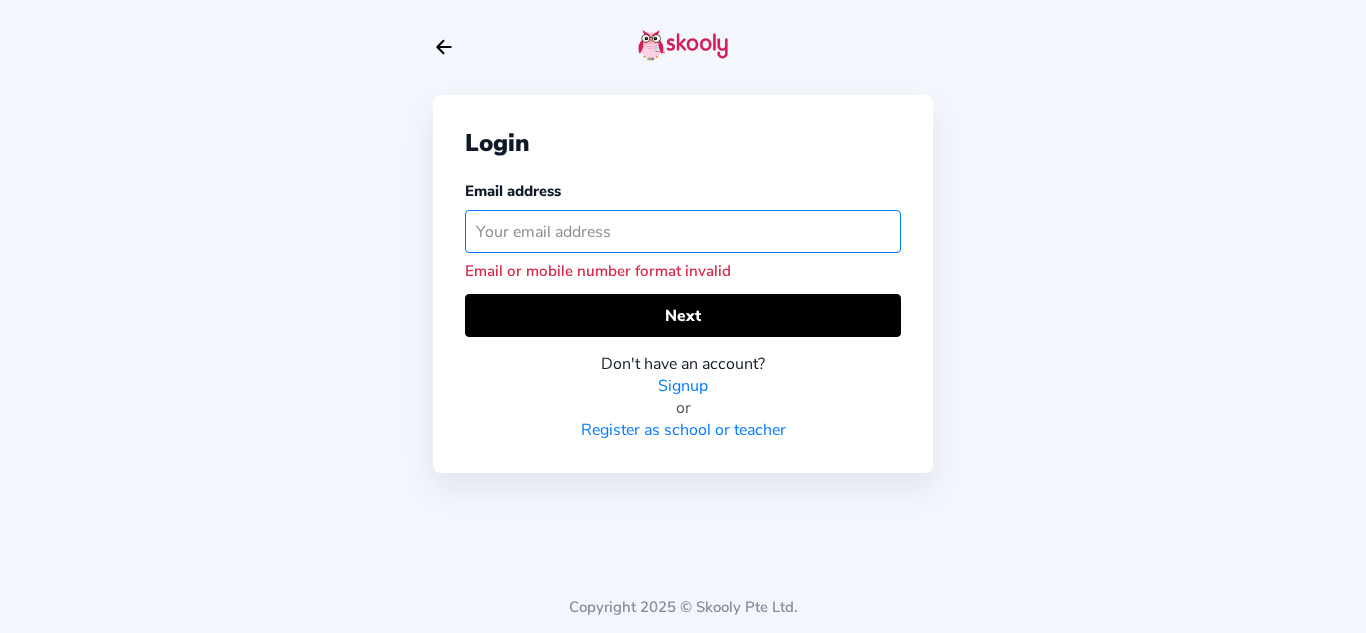 paste on "shreya@ebhacademy.com" 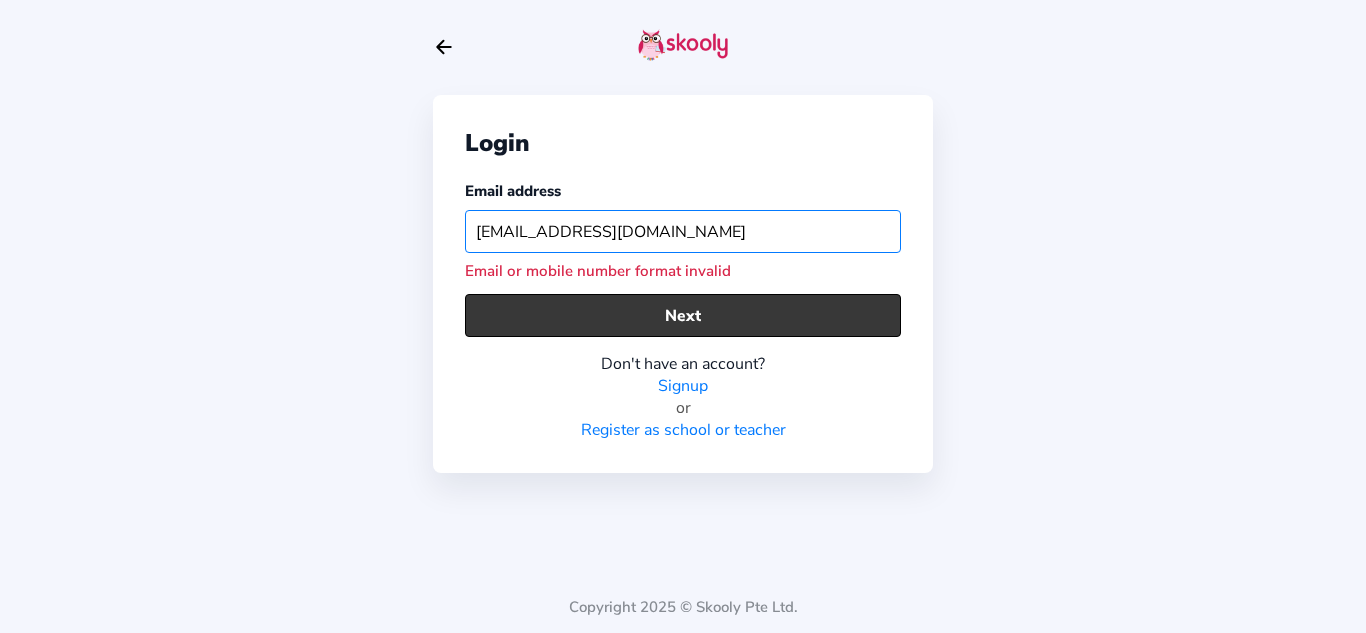 type on "shreya@ebhacademy.com" 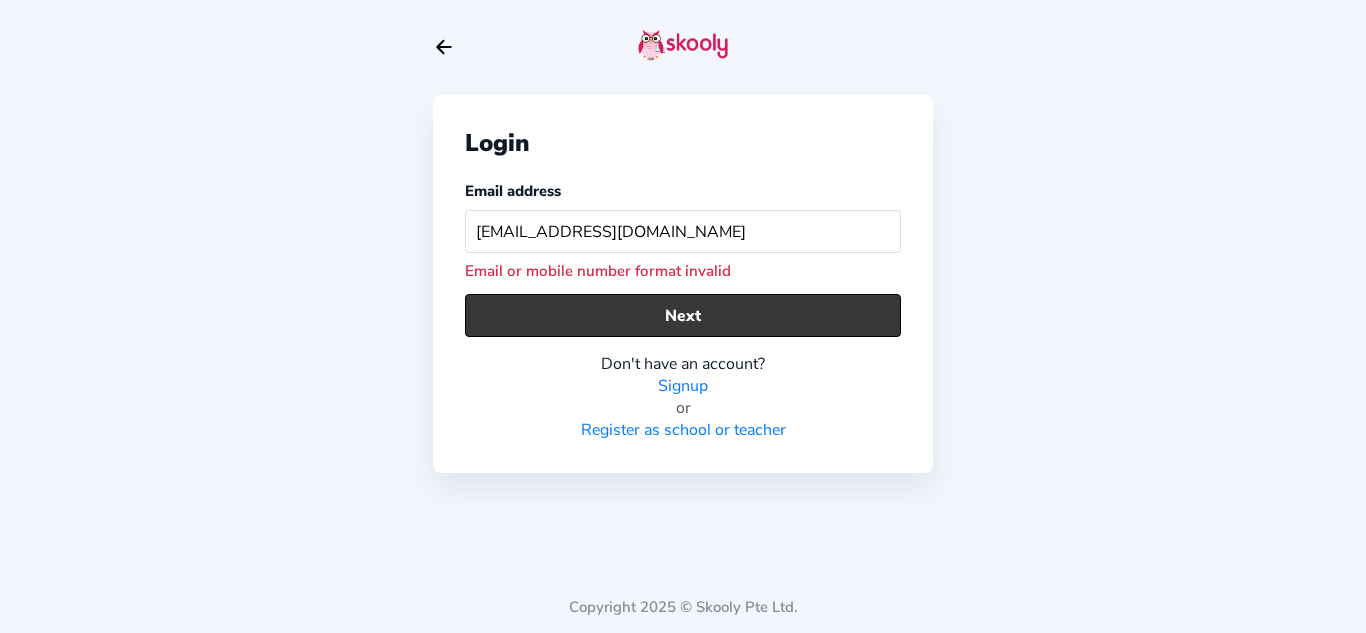 drag, startPoint x: 620, startPoint y: 305, endPoint x: 610, endPoint y: 309, distance: 10.770329 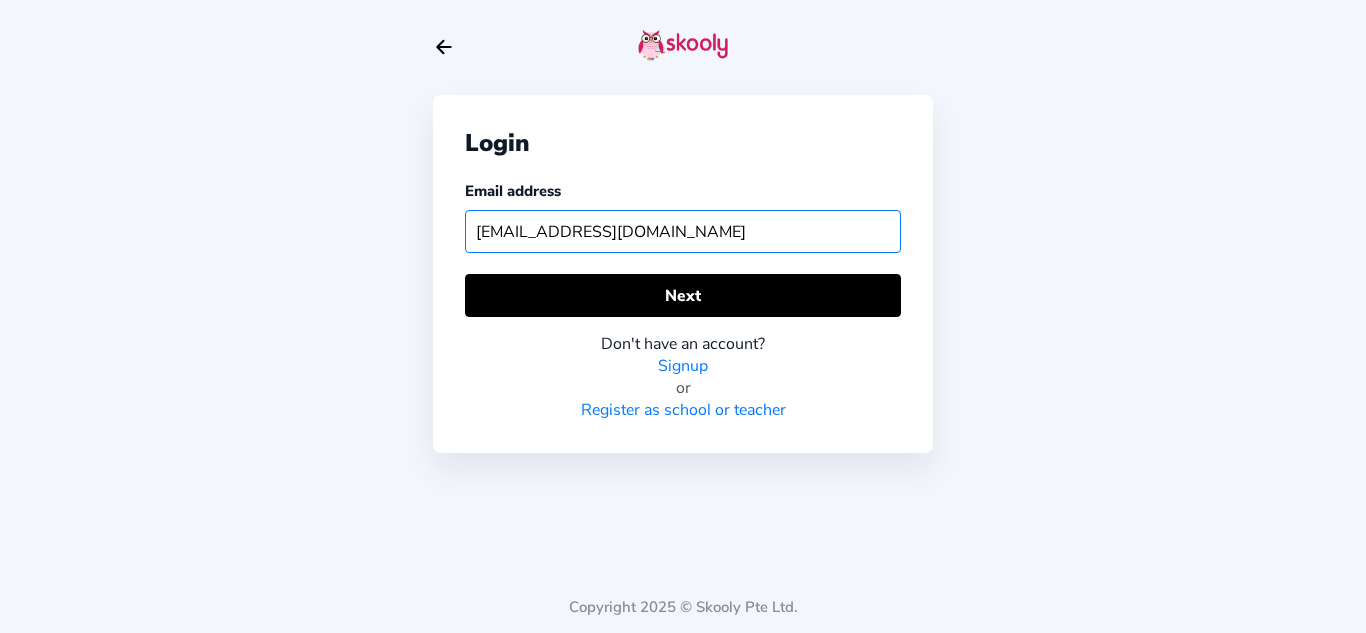 click on "shreya@ebhacademy.com" 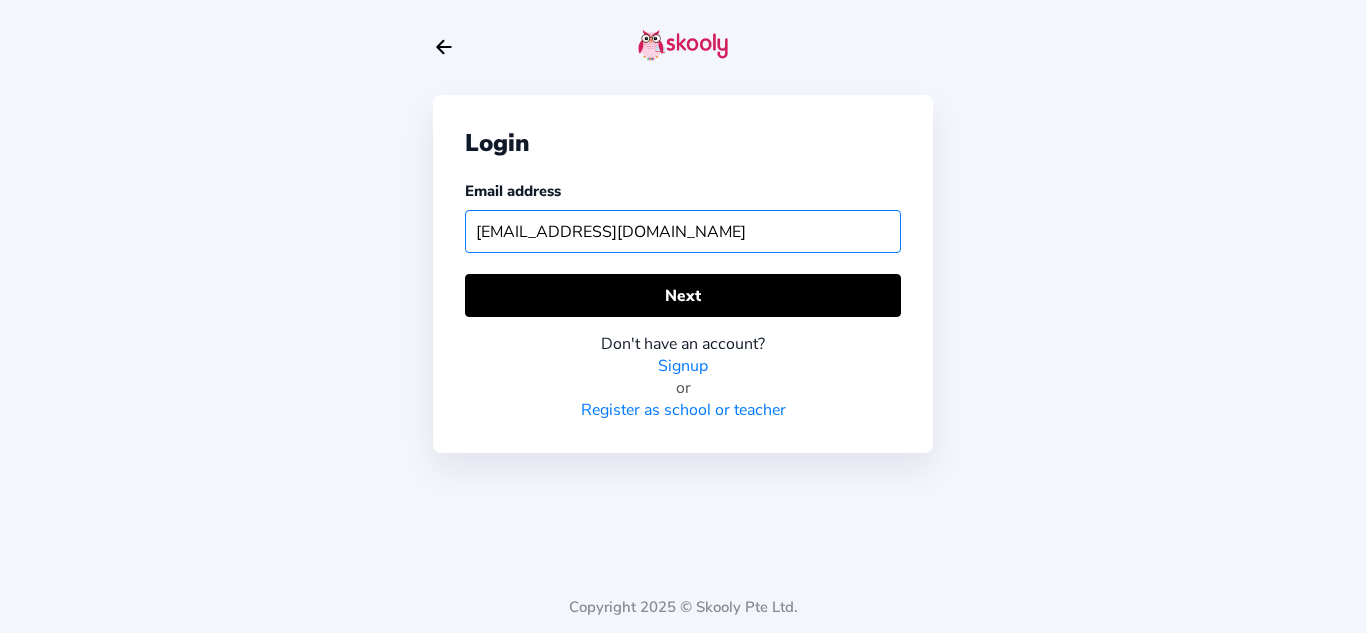 drag, startPoint x: 683, startPoint y: 234, endPoint x: 550, endPoint y: 224, distance: 133.37541 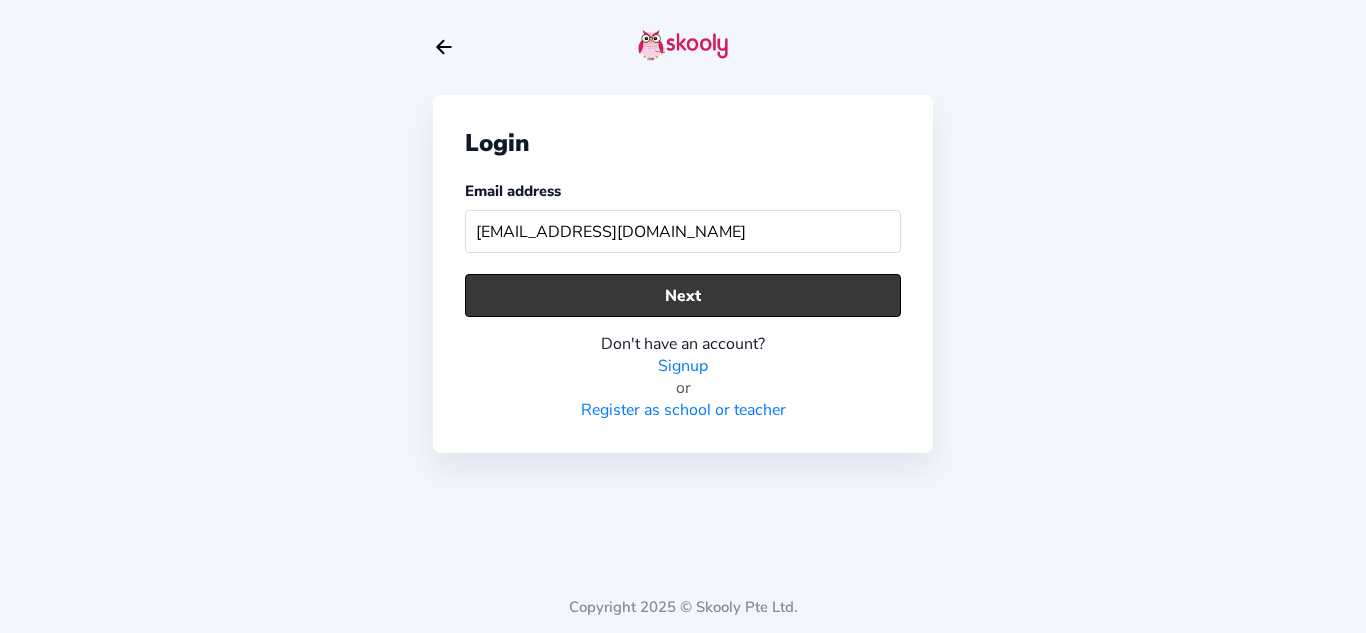 click on "Next" 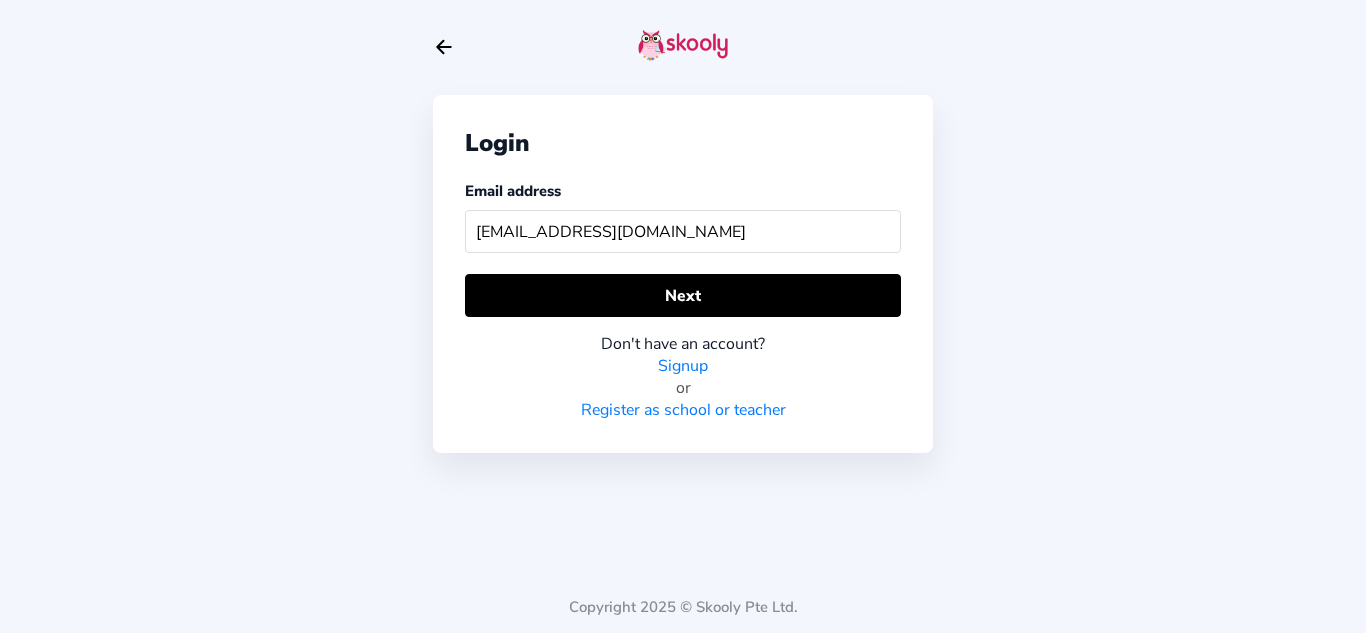 click 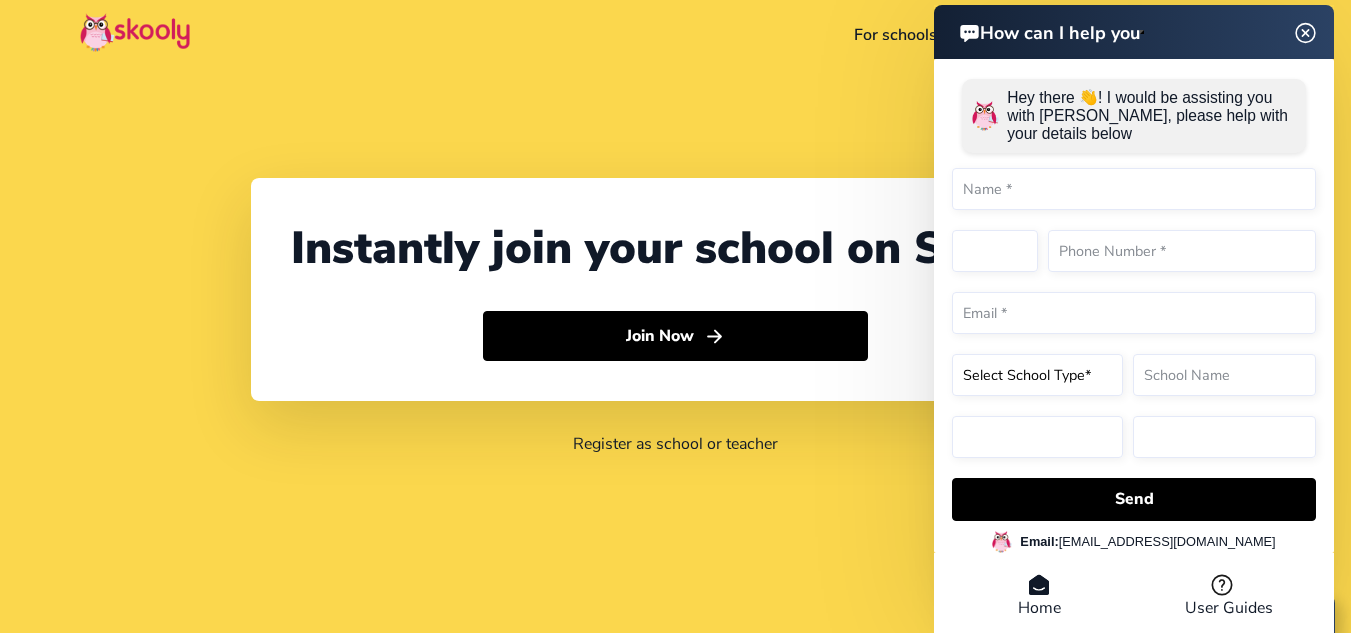 select on "971" 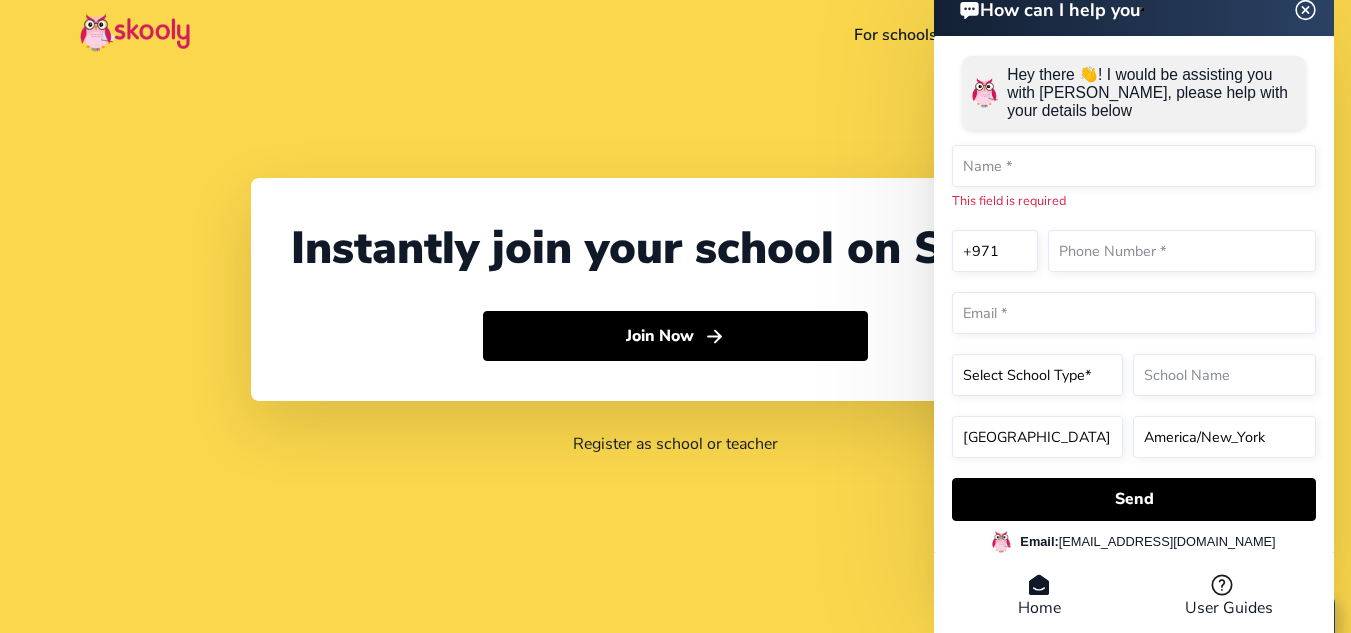 click at bounding box center [1306, 9] 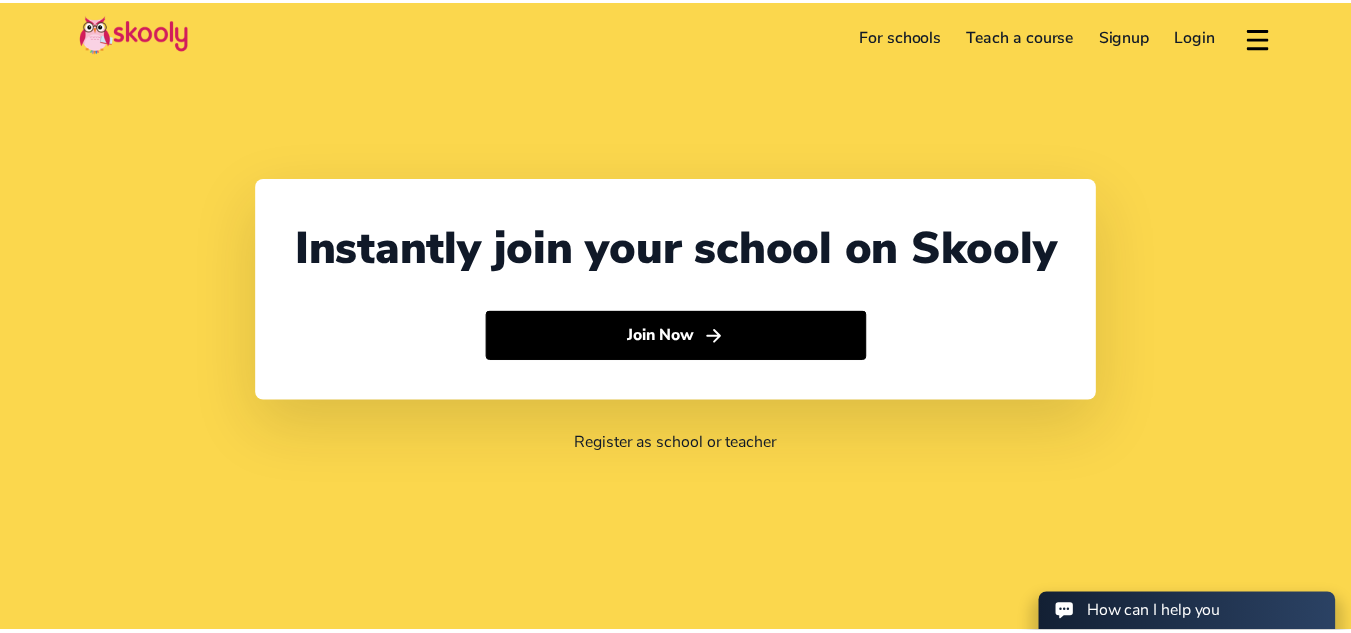 scroll, scrollTop: 0, scrollLeft: 0, axis: both 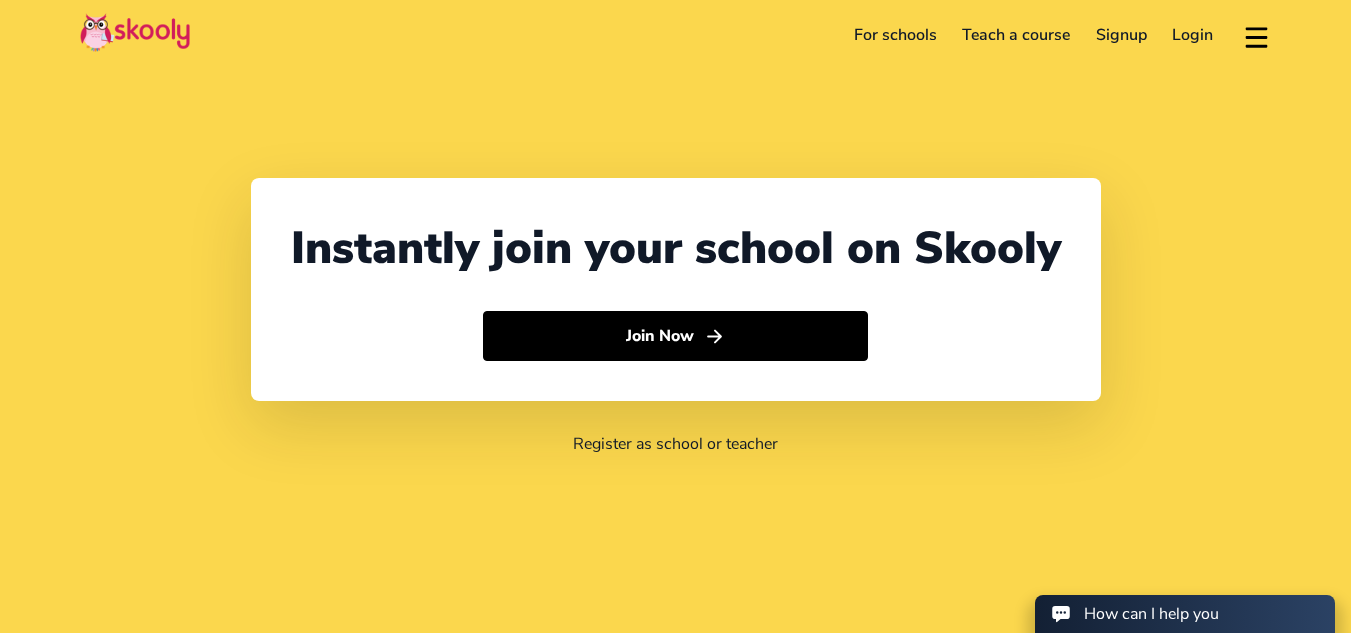 select on "971" 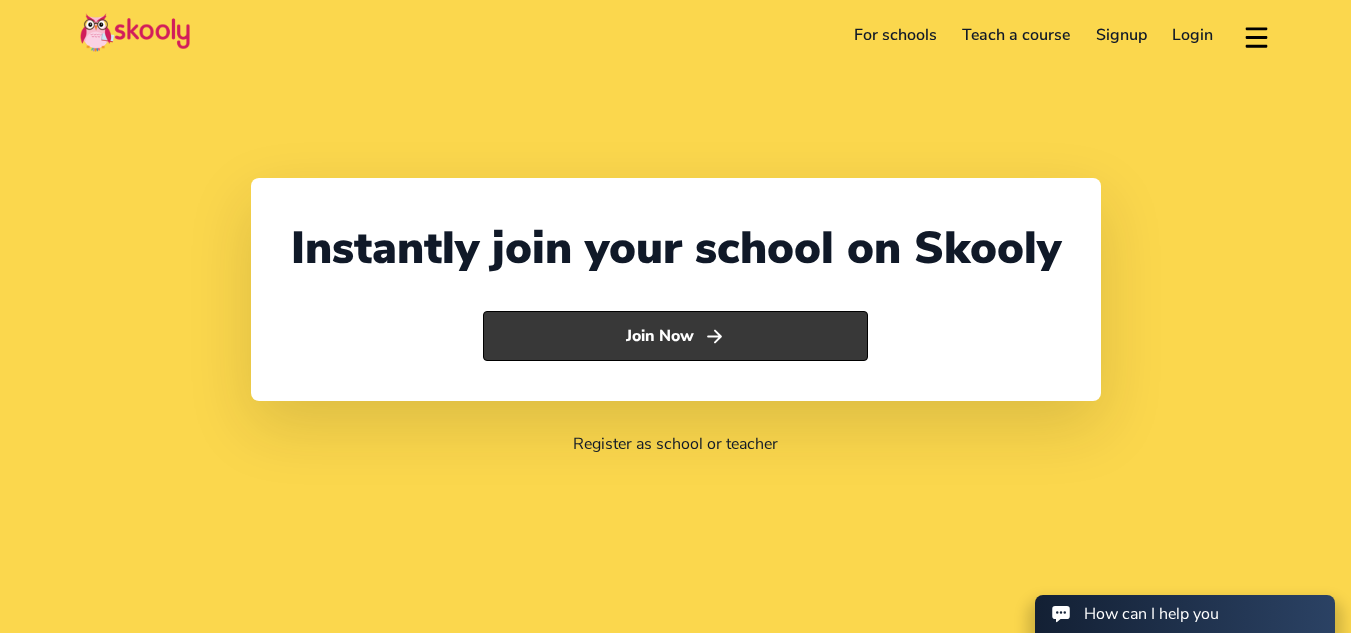 click on "Join Now" 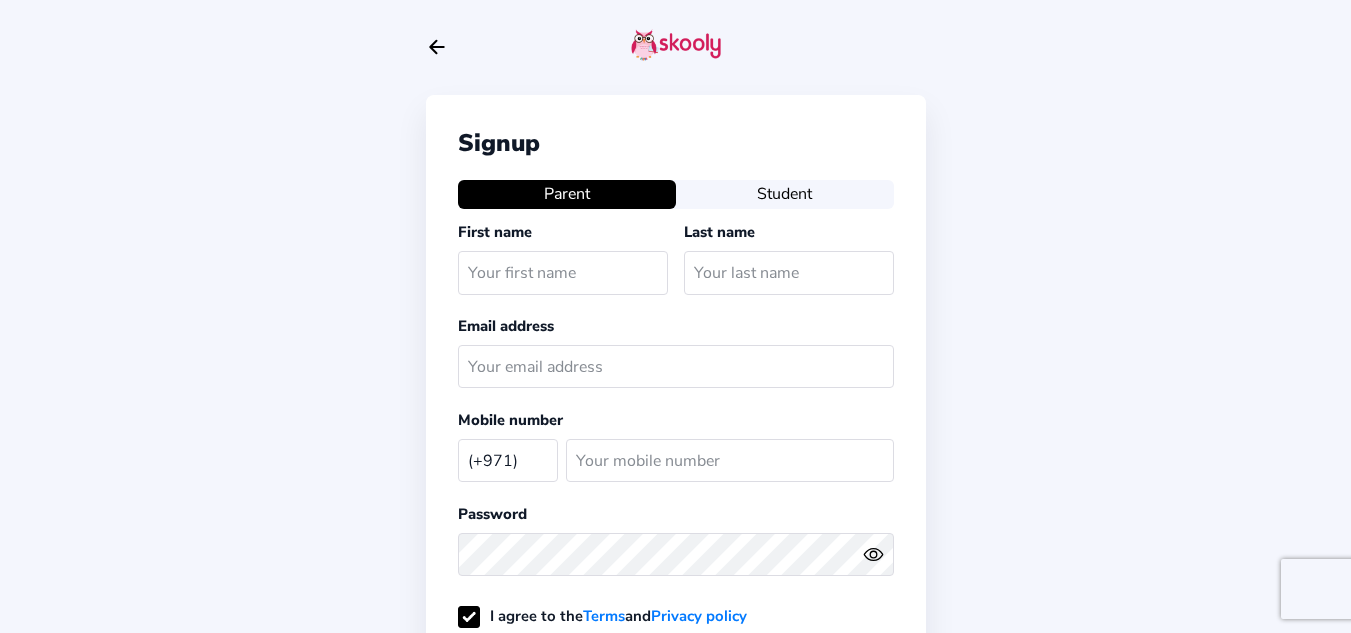 select on "AE" 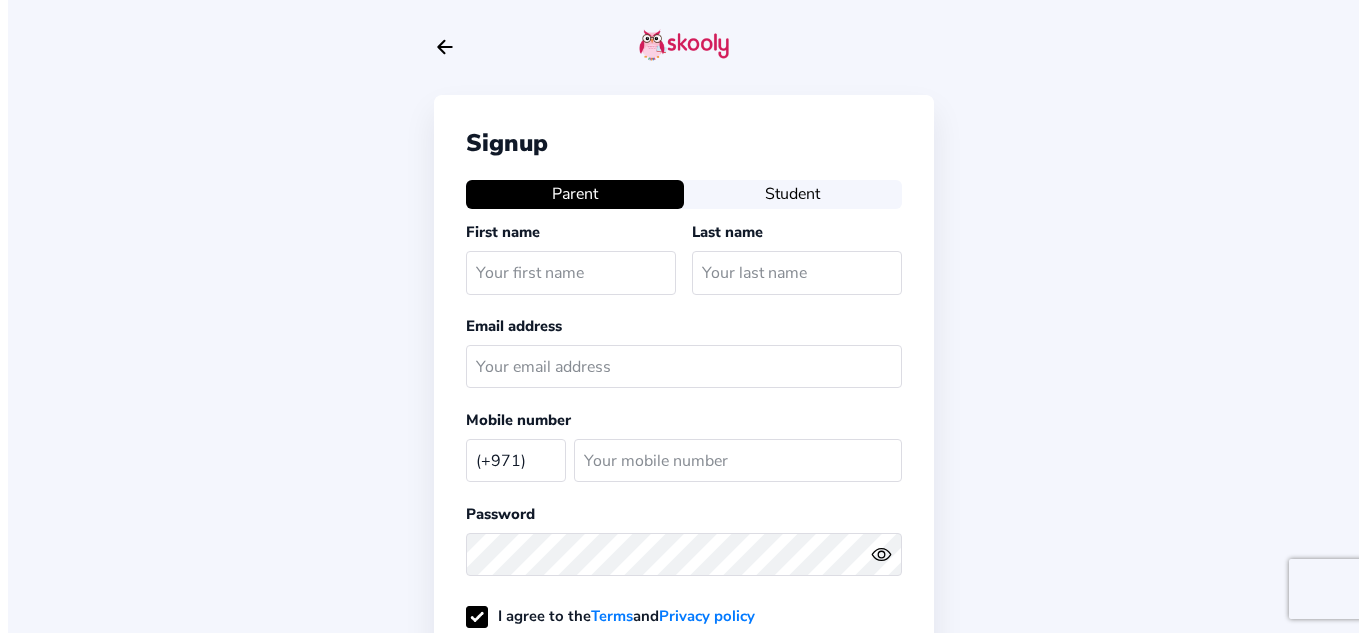 scroll, scrollTop: 0, scrollLeft: 0, axis: both 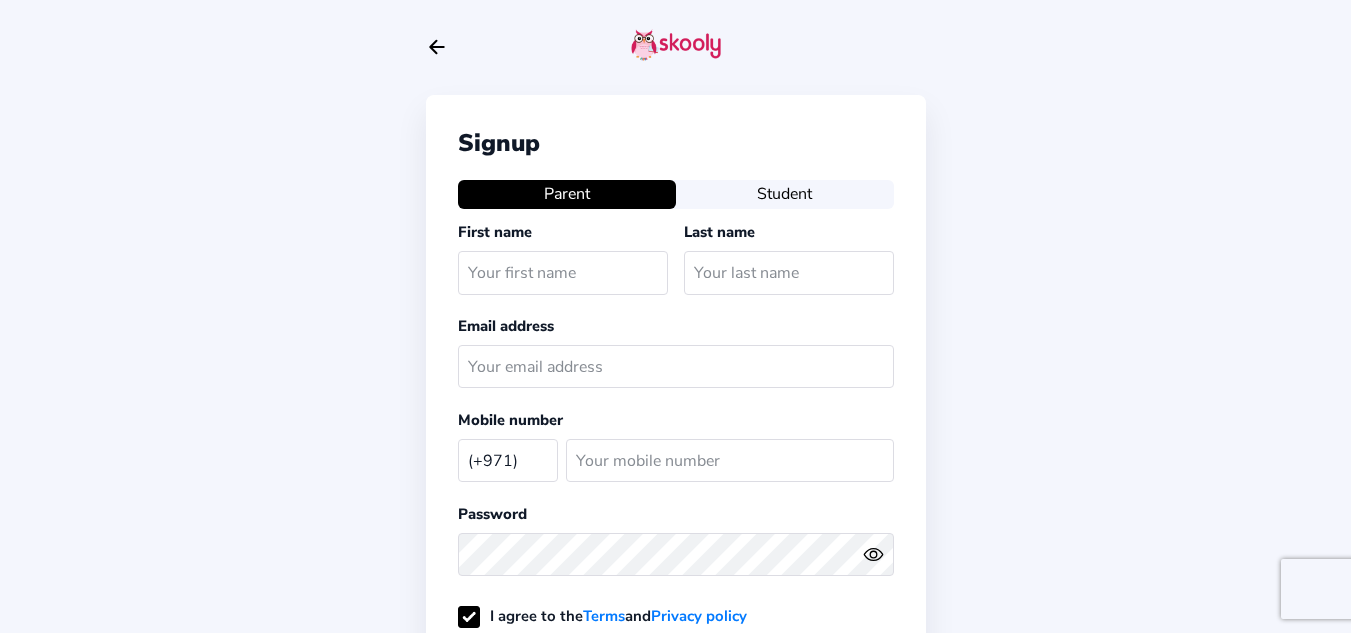 click on "Arrow Back" 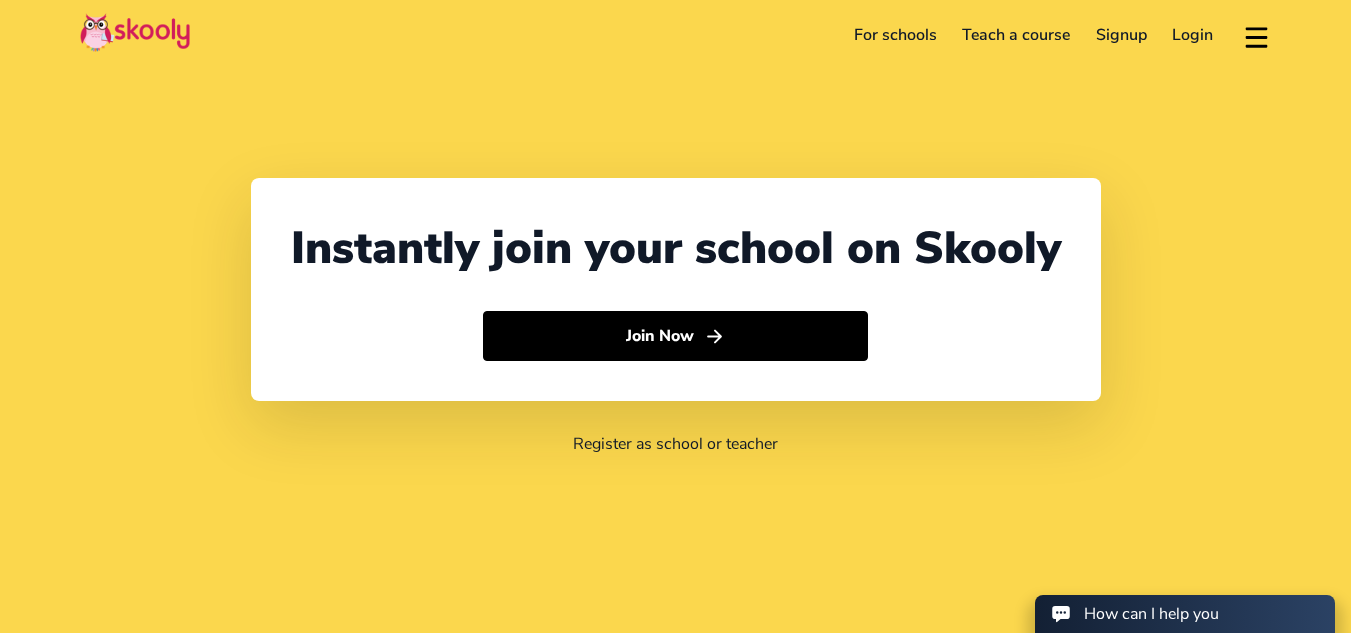 select on "971" 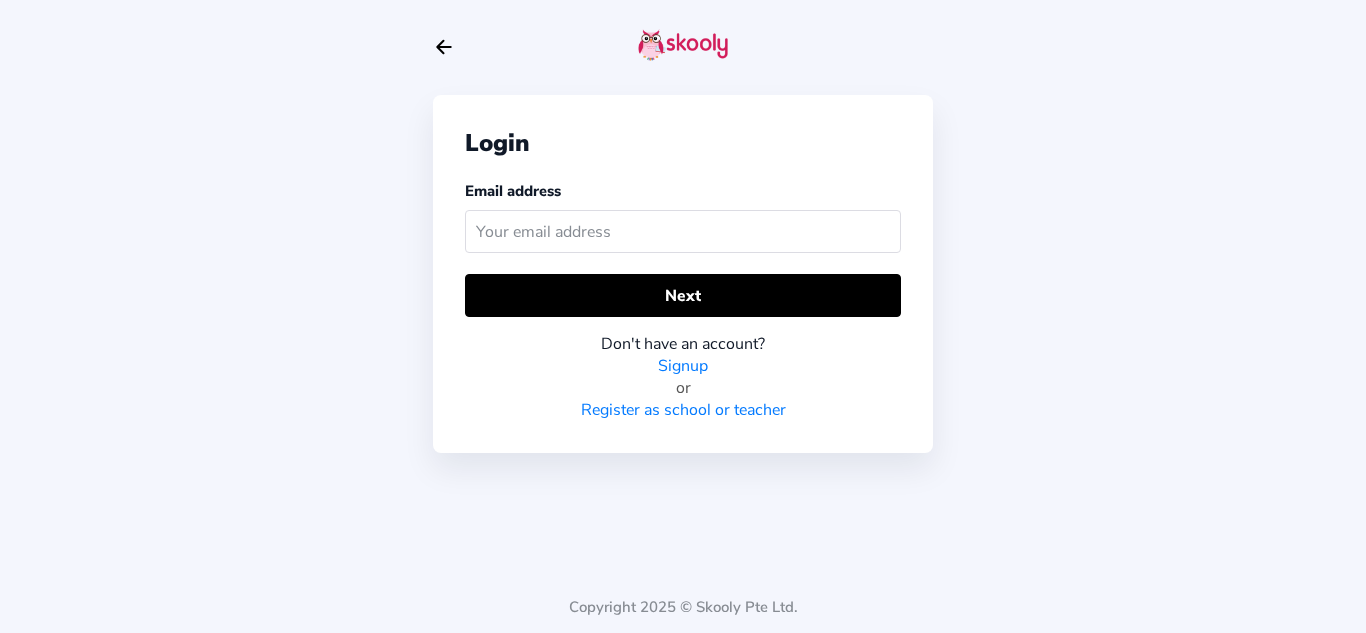 click 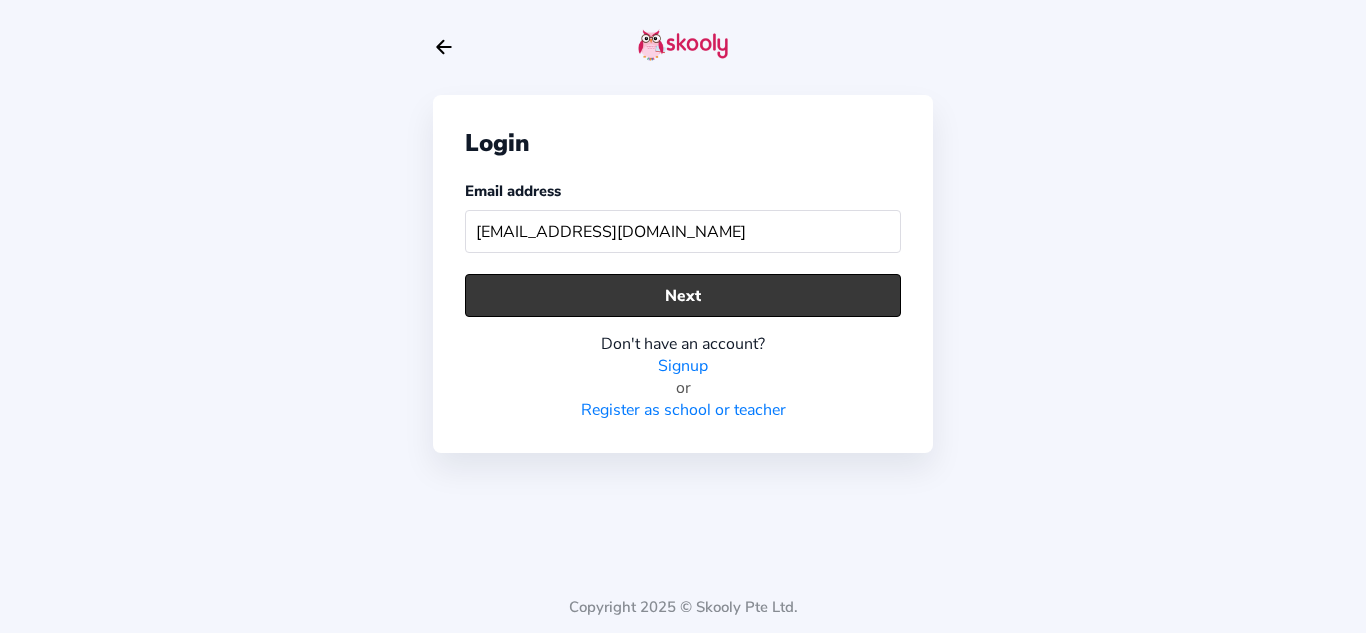 type on "[EMAIL_ADDRESS][DOMAIN_NAME]" 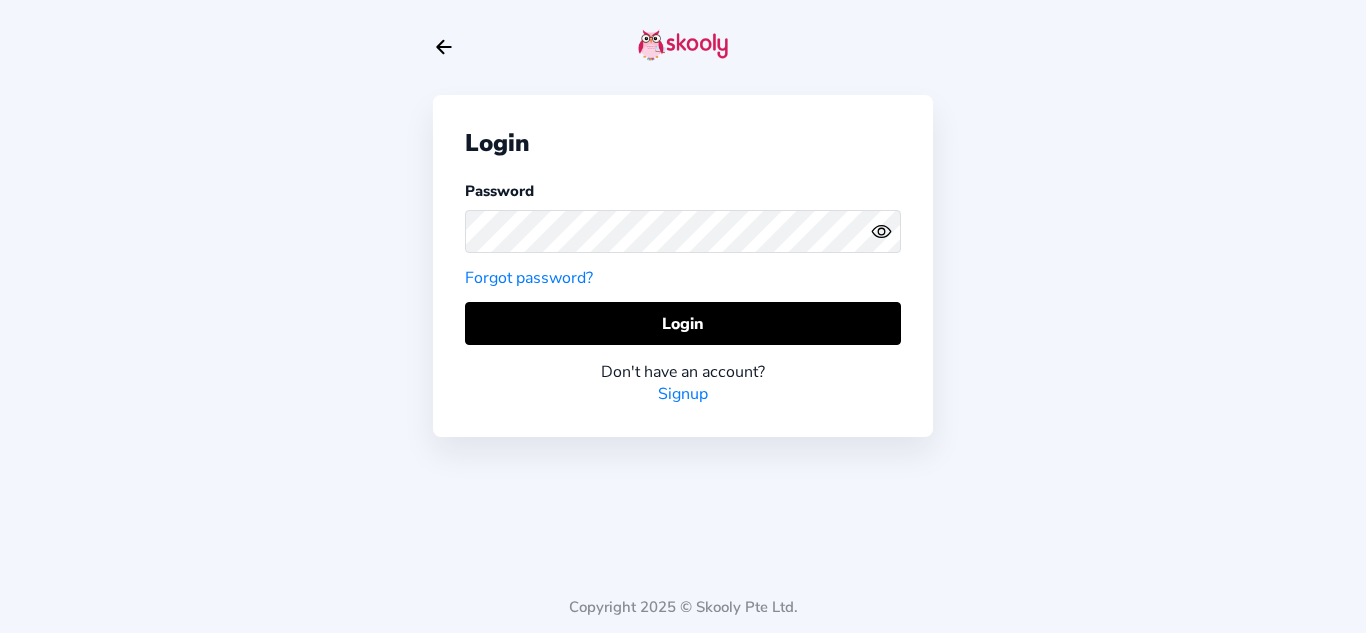 click on "Eye" 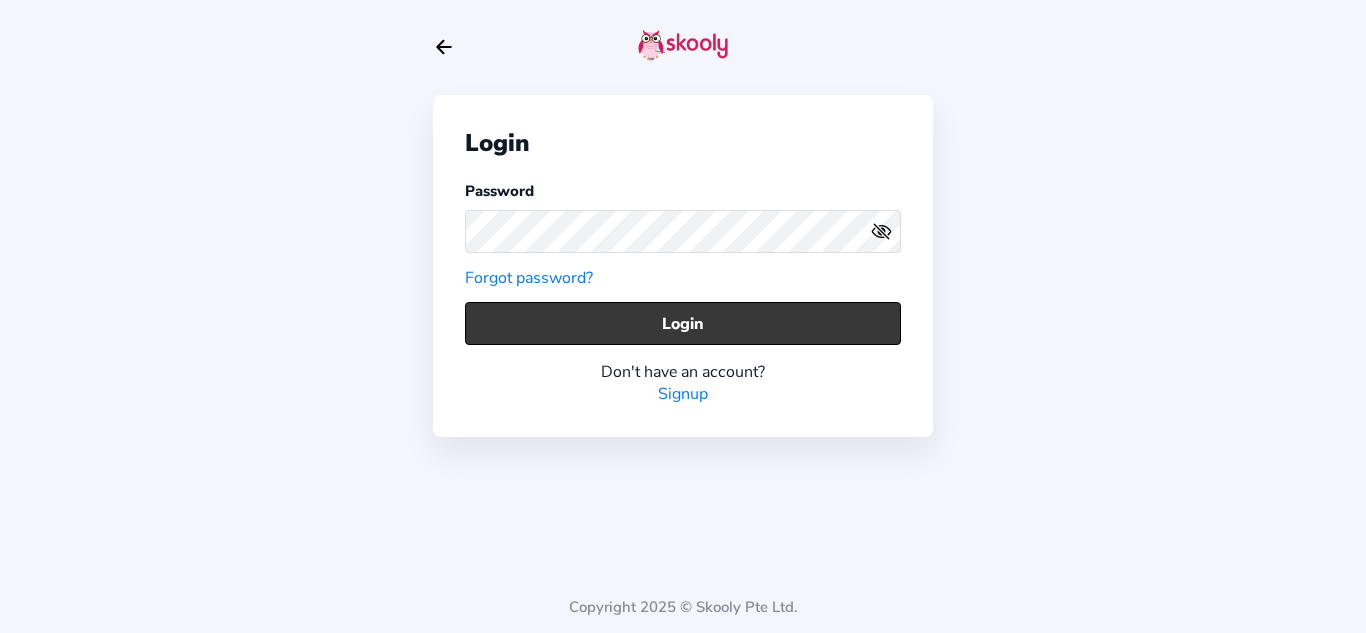 click on "Login" 